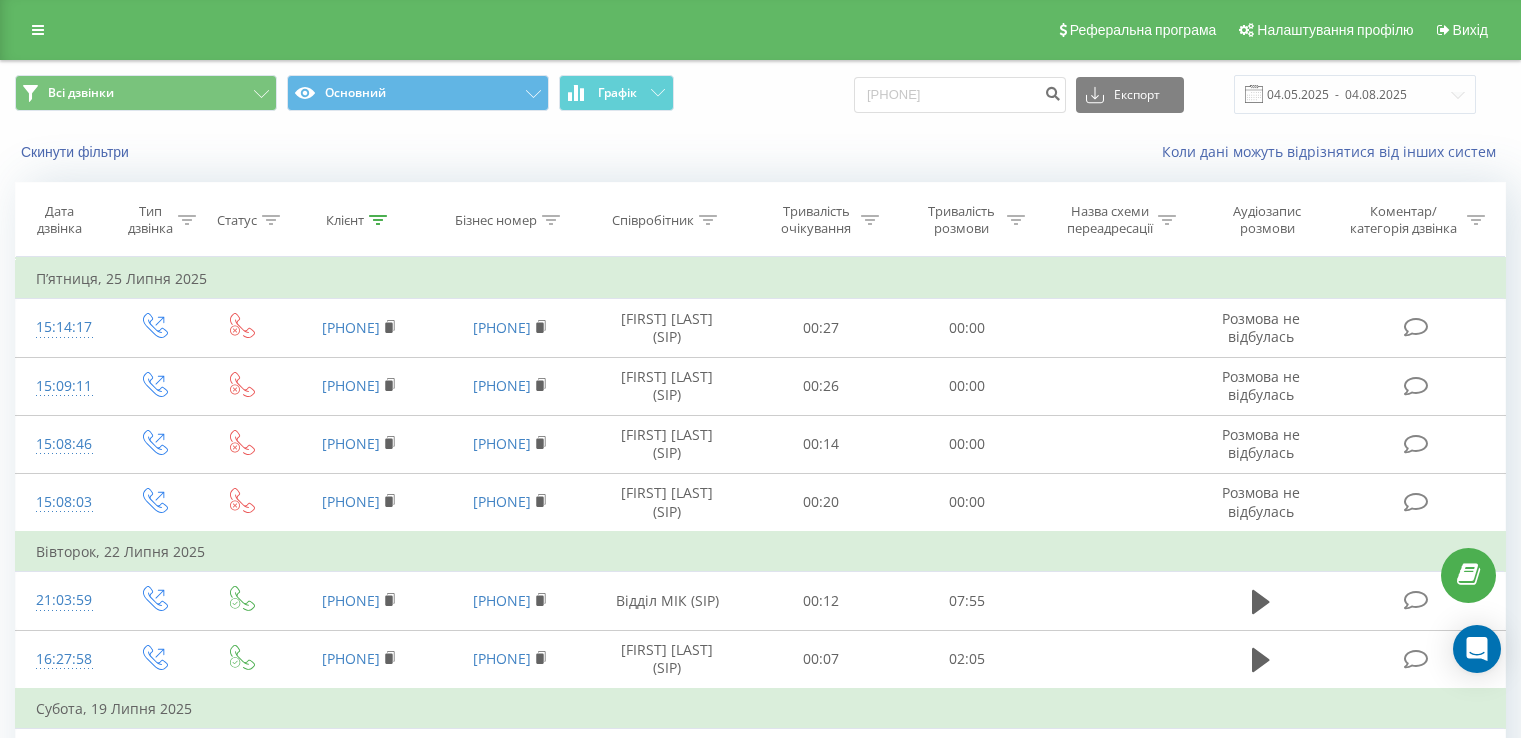 scroll, scrollTop: 0, scrollLeft: 0, axis: both 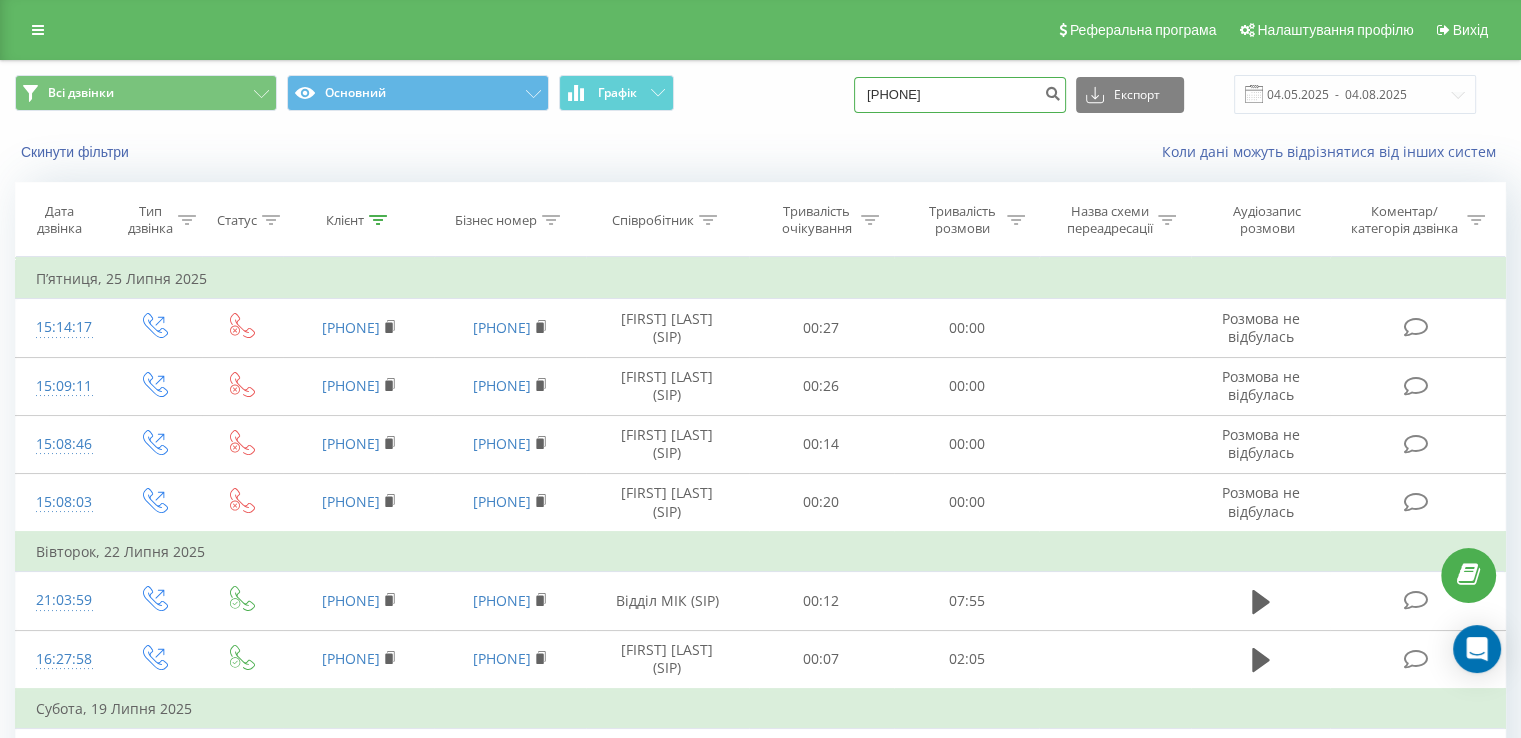 click on "[PHONE]" at bounding box center (960, 95) 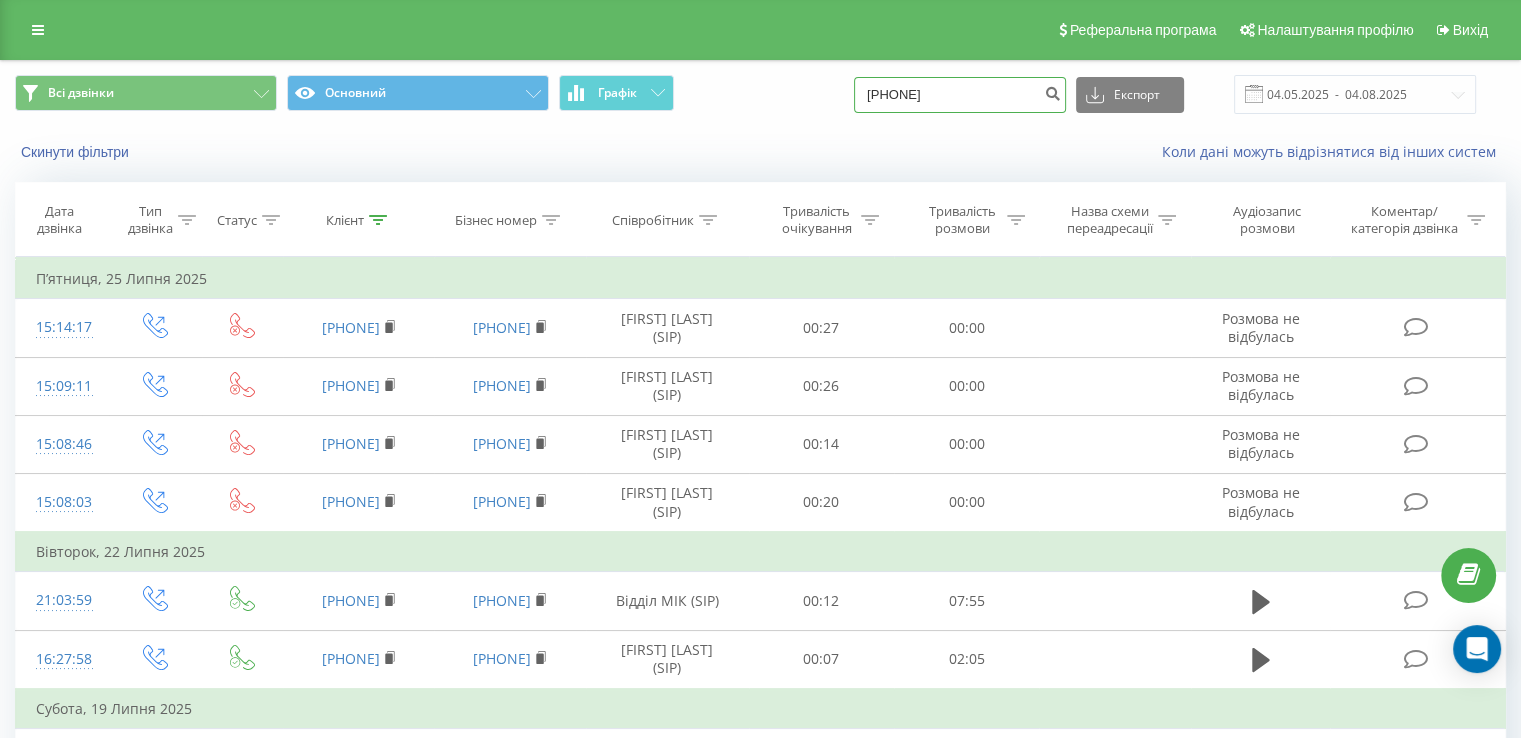 type on "380960370691" 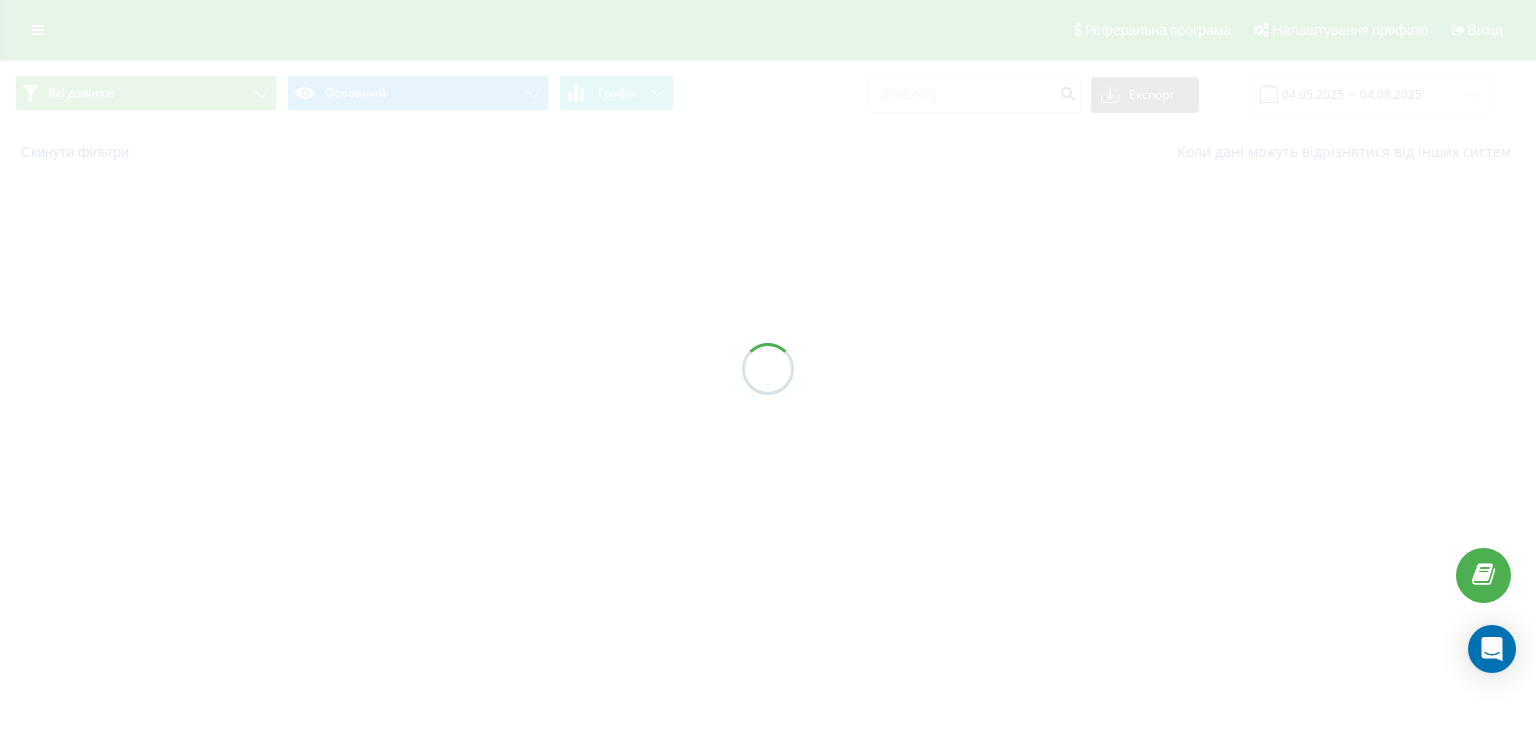 scroll, scrollTop: 0, scrollLeft: 0, axis: both 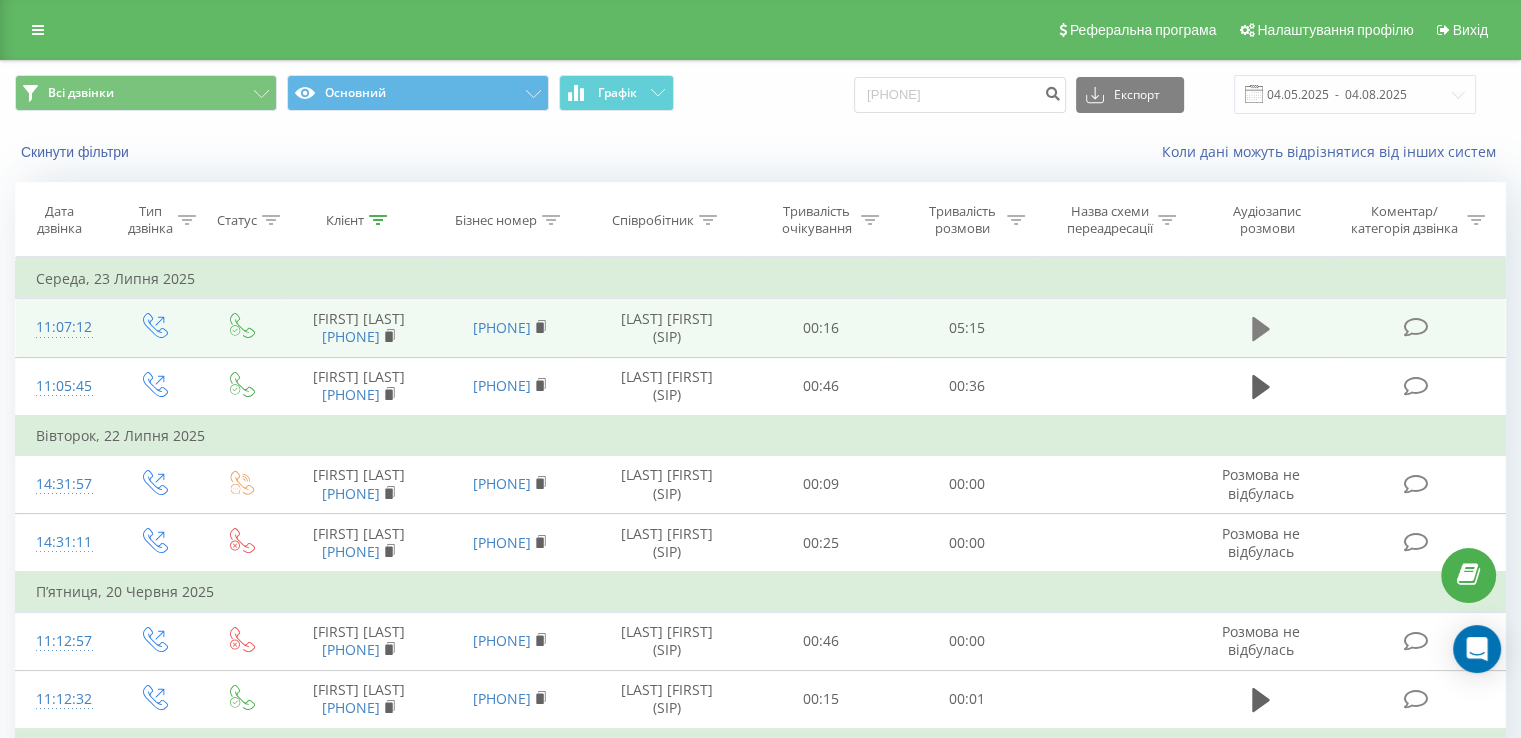 click 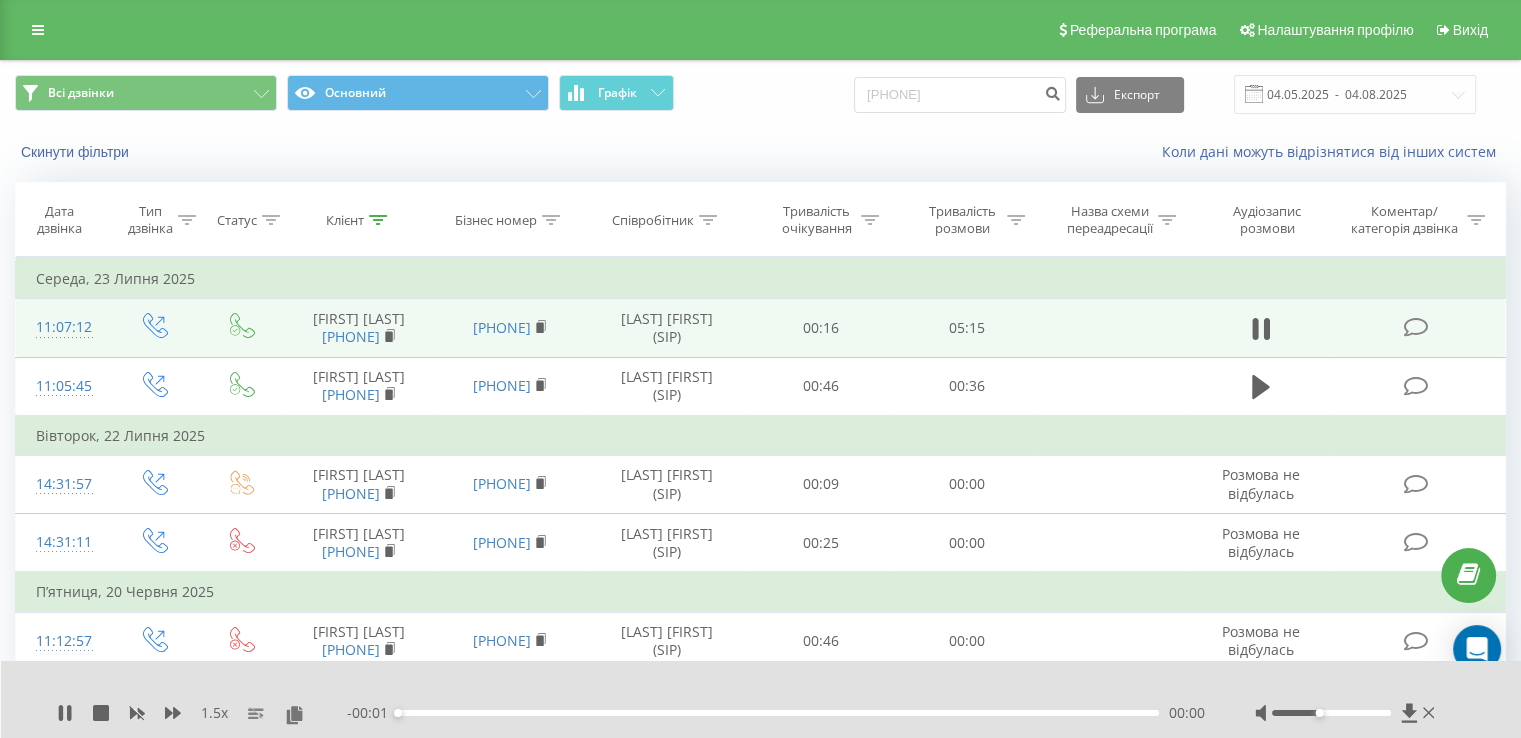 click at bounding box center [1347, 713] 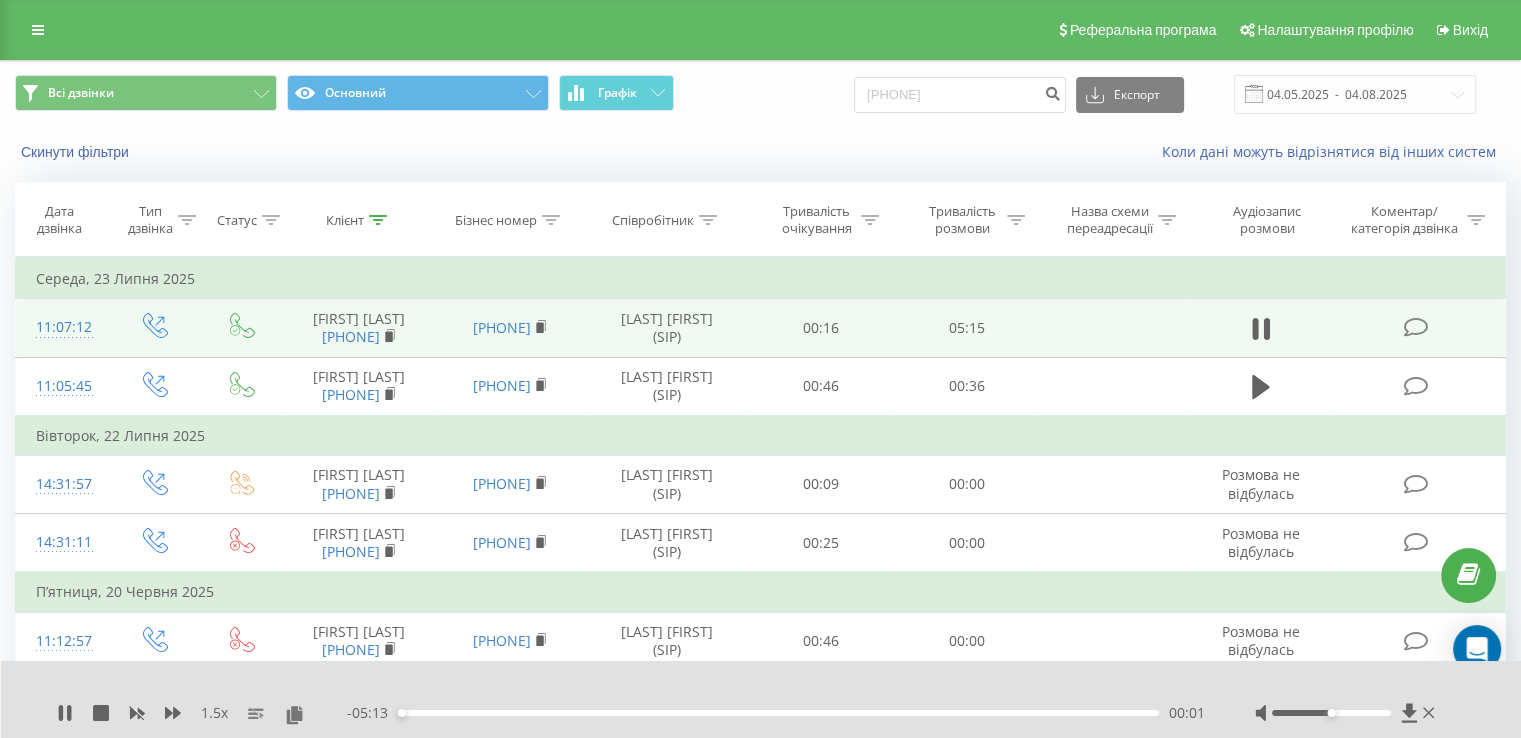 click at bounding box center [1331, 713] 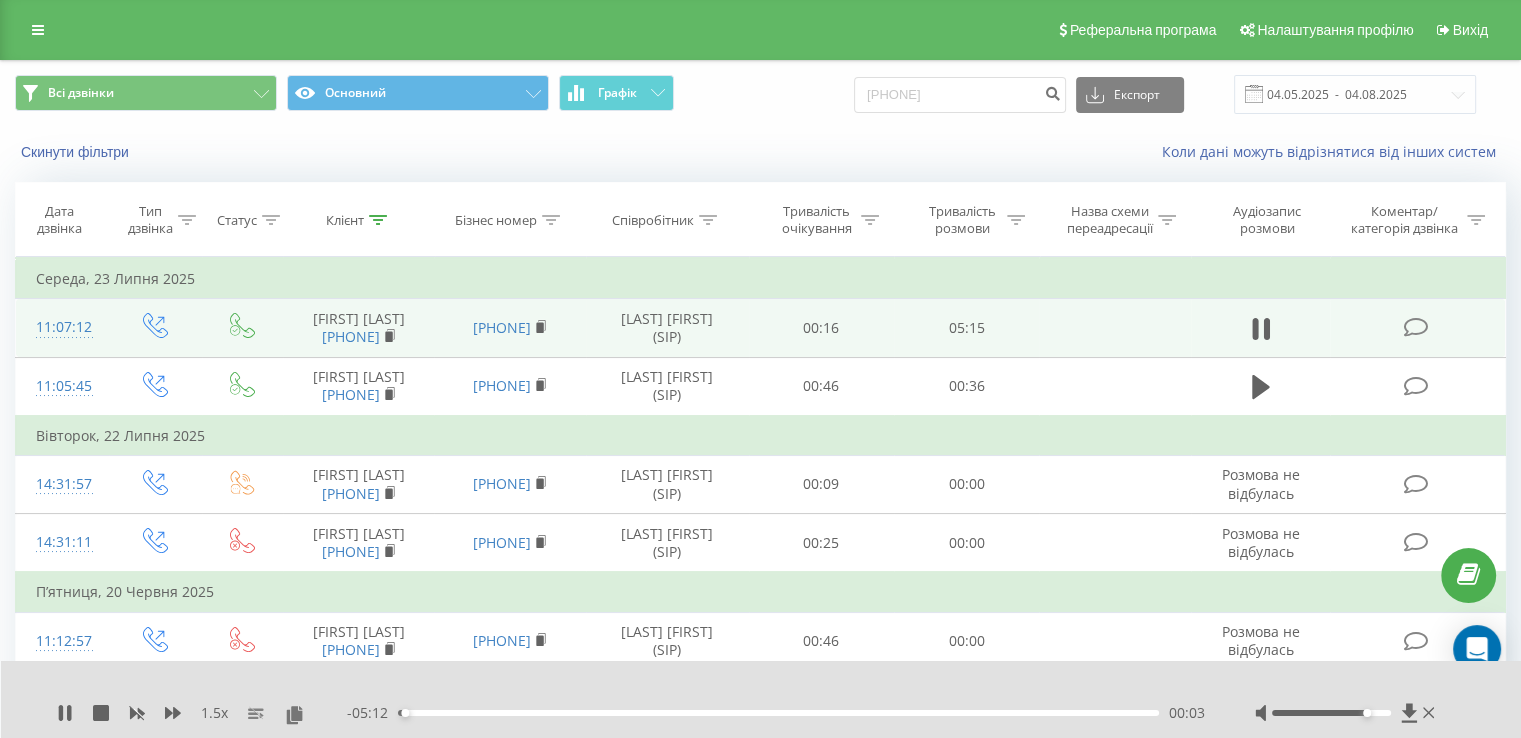 drag, startPoint x: 1336, startPoint y: 712, endPoint x: 1367, endPoint y: 711, distance: 31.016125 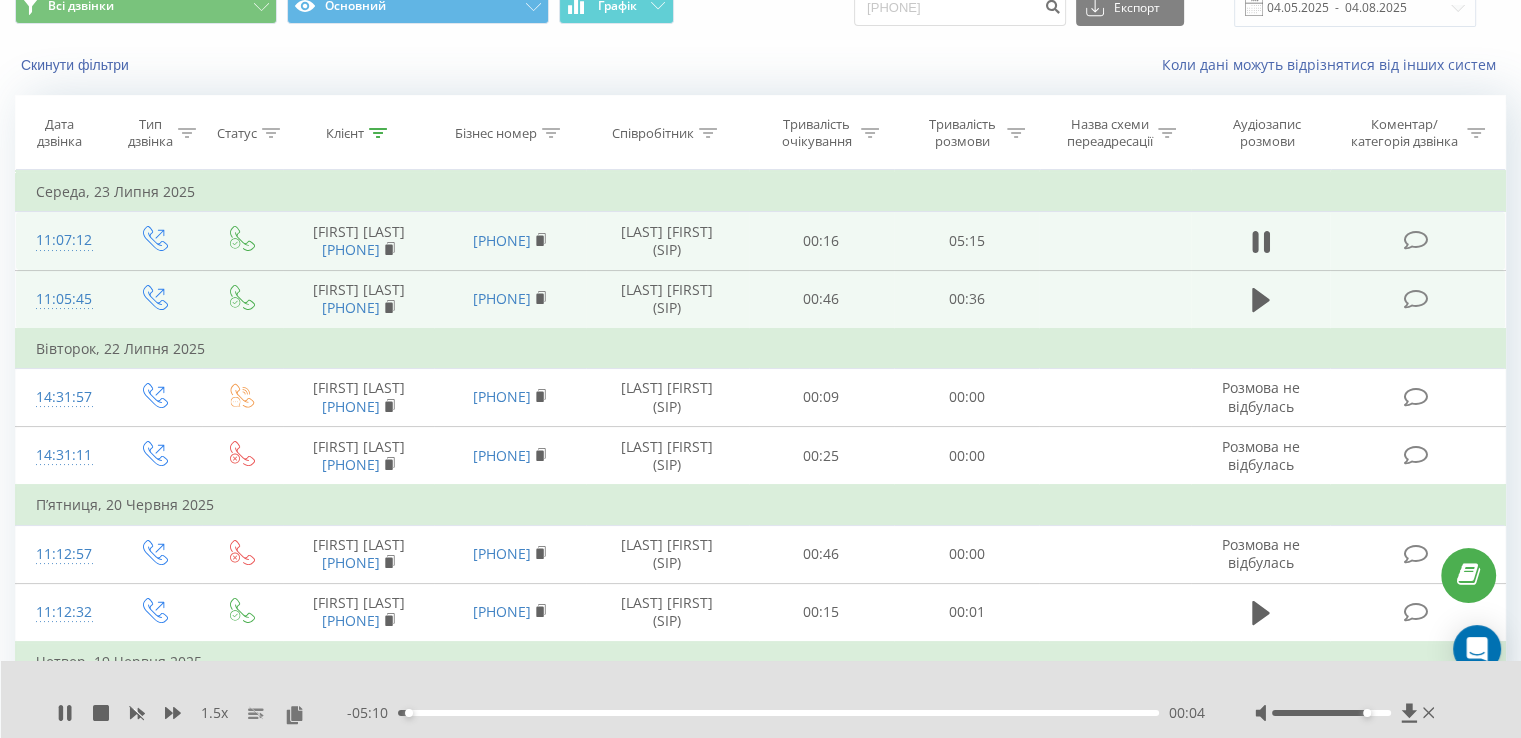scroll, scrollTop: 0, scrollLeft: 0, axis: both 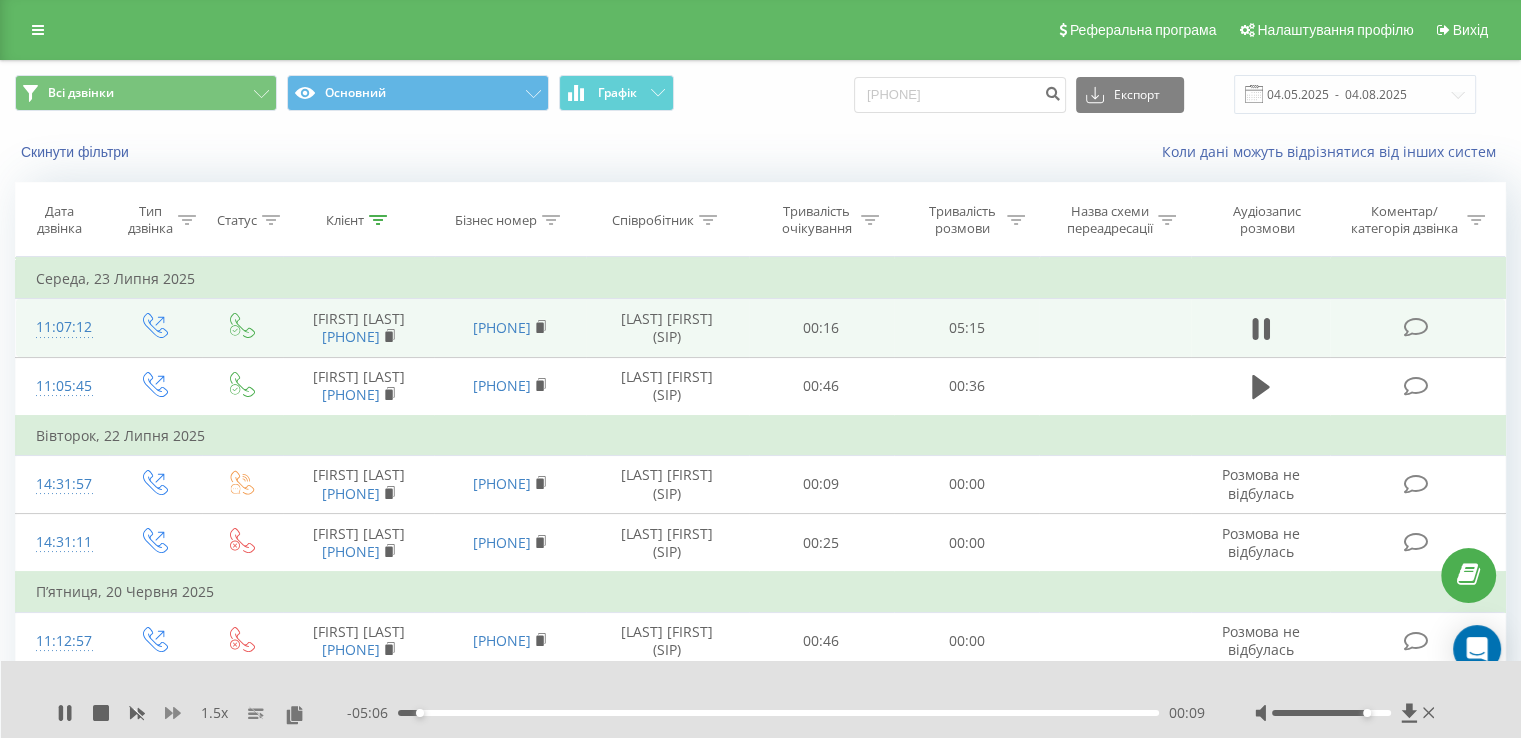 click 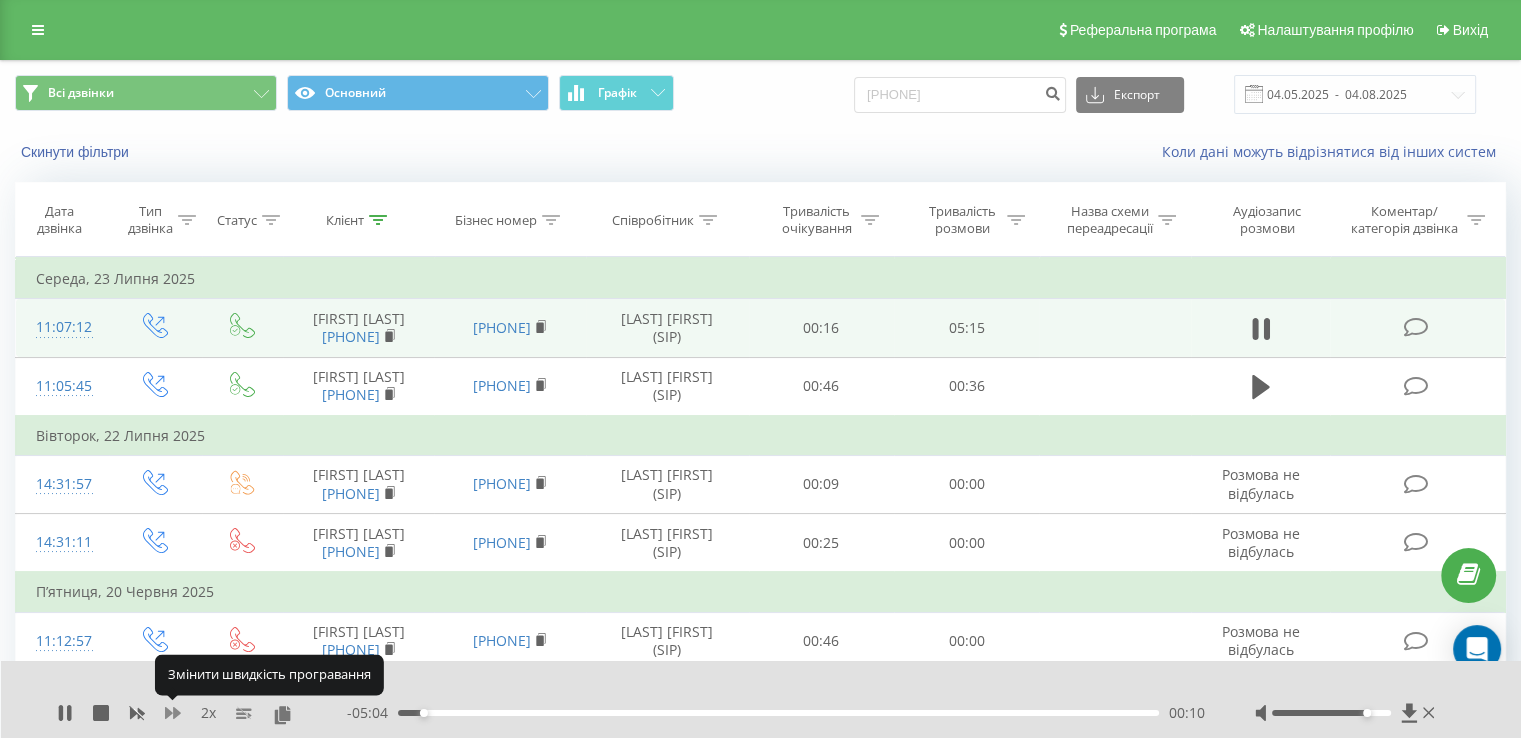 click 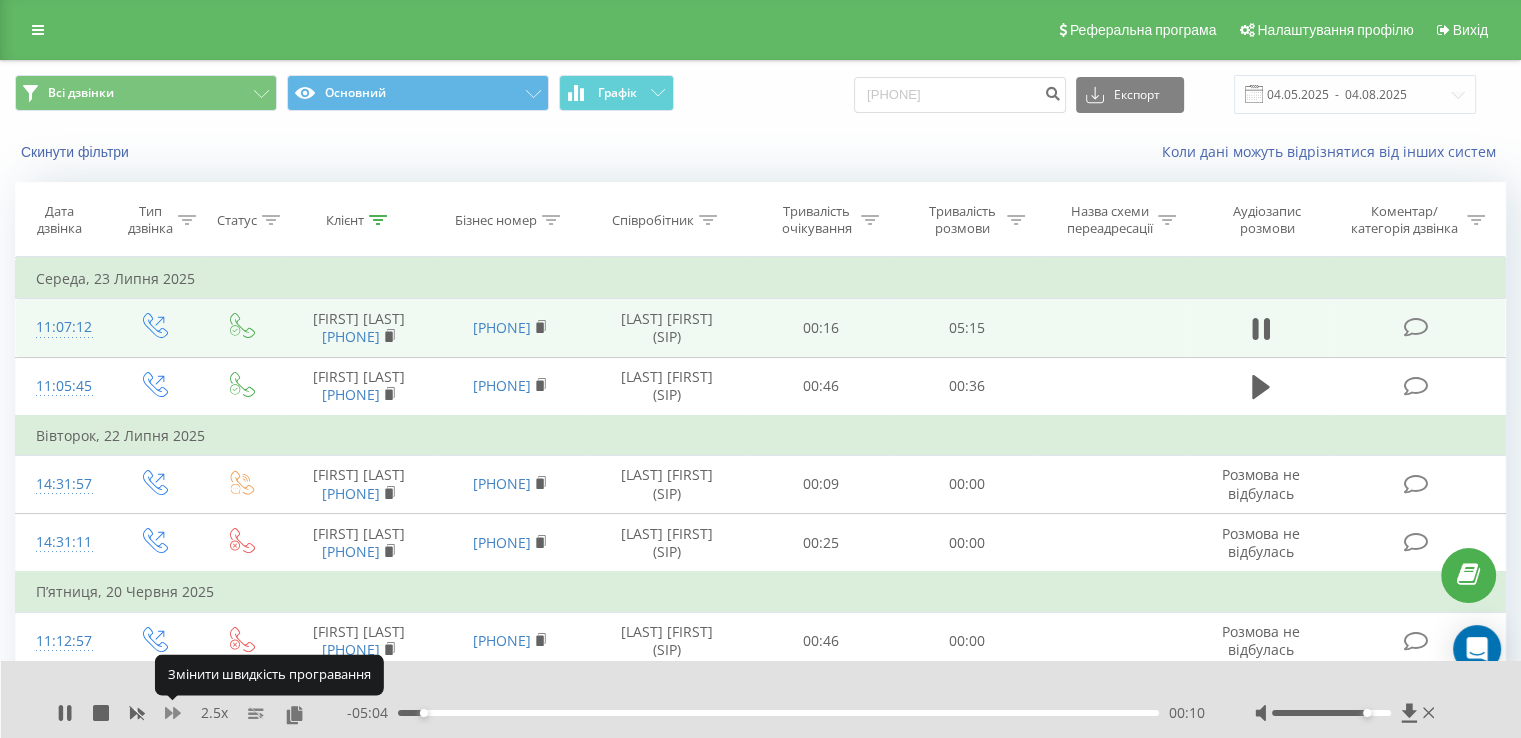 click 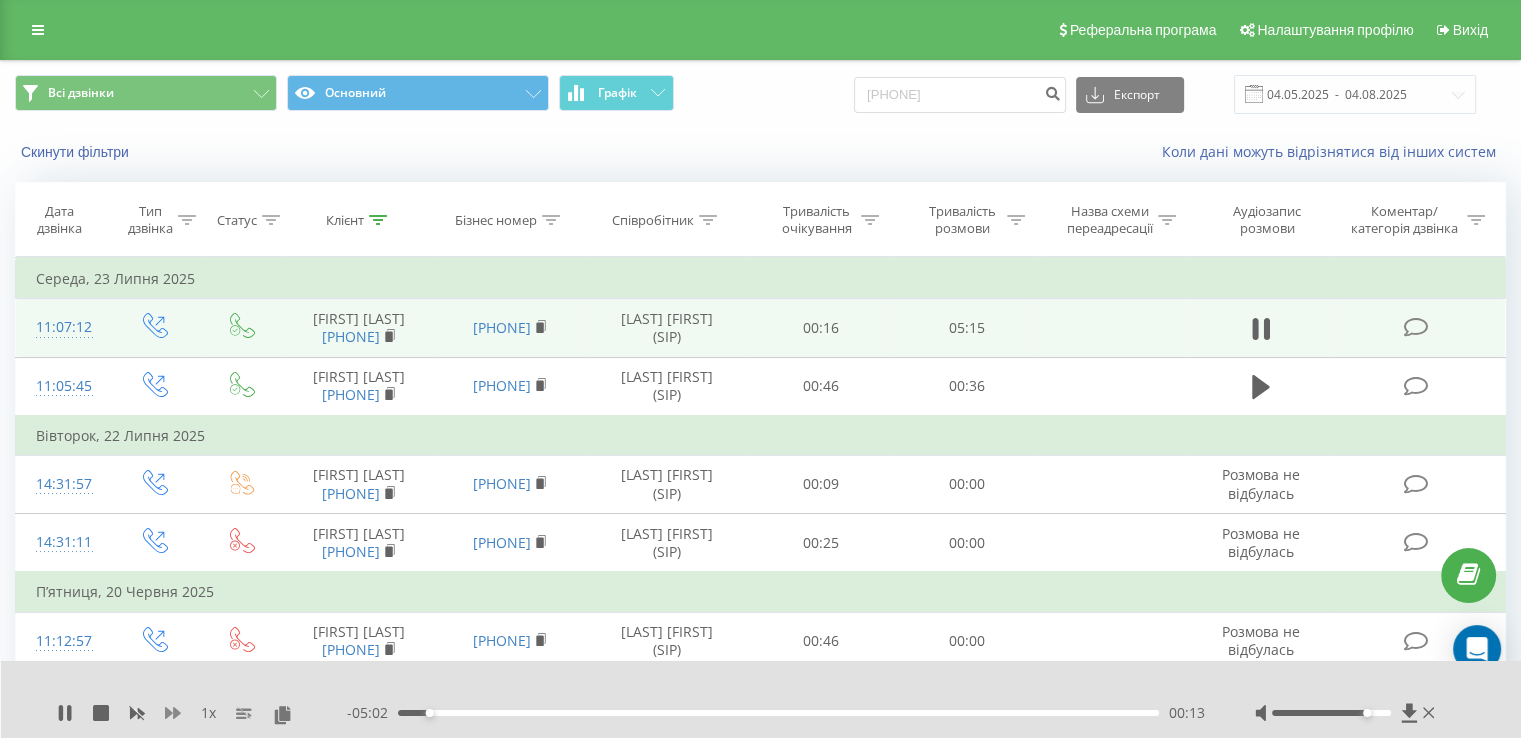click 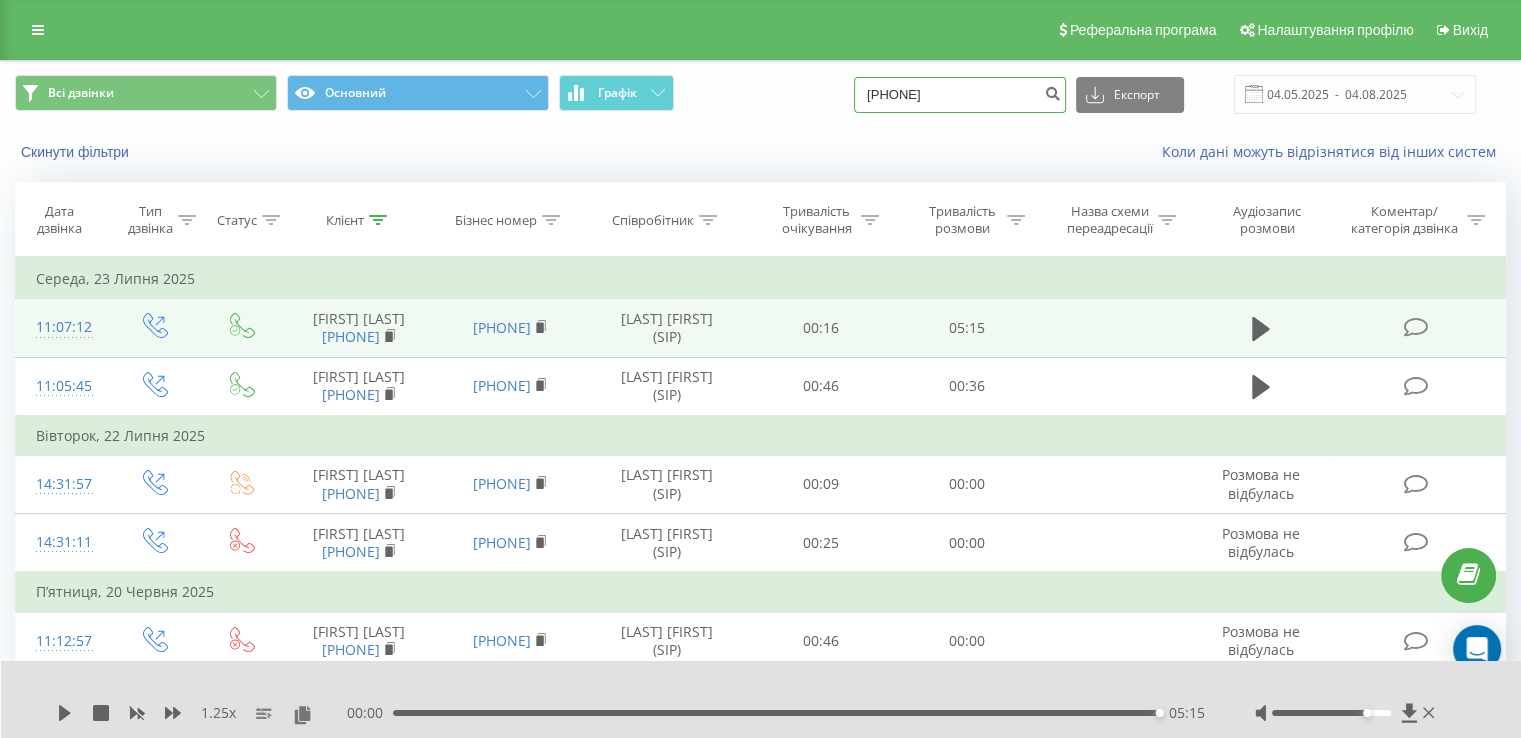 click on "380960370691" at bounding box center (960, 95) 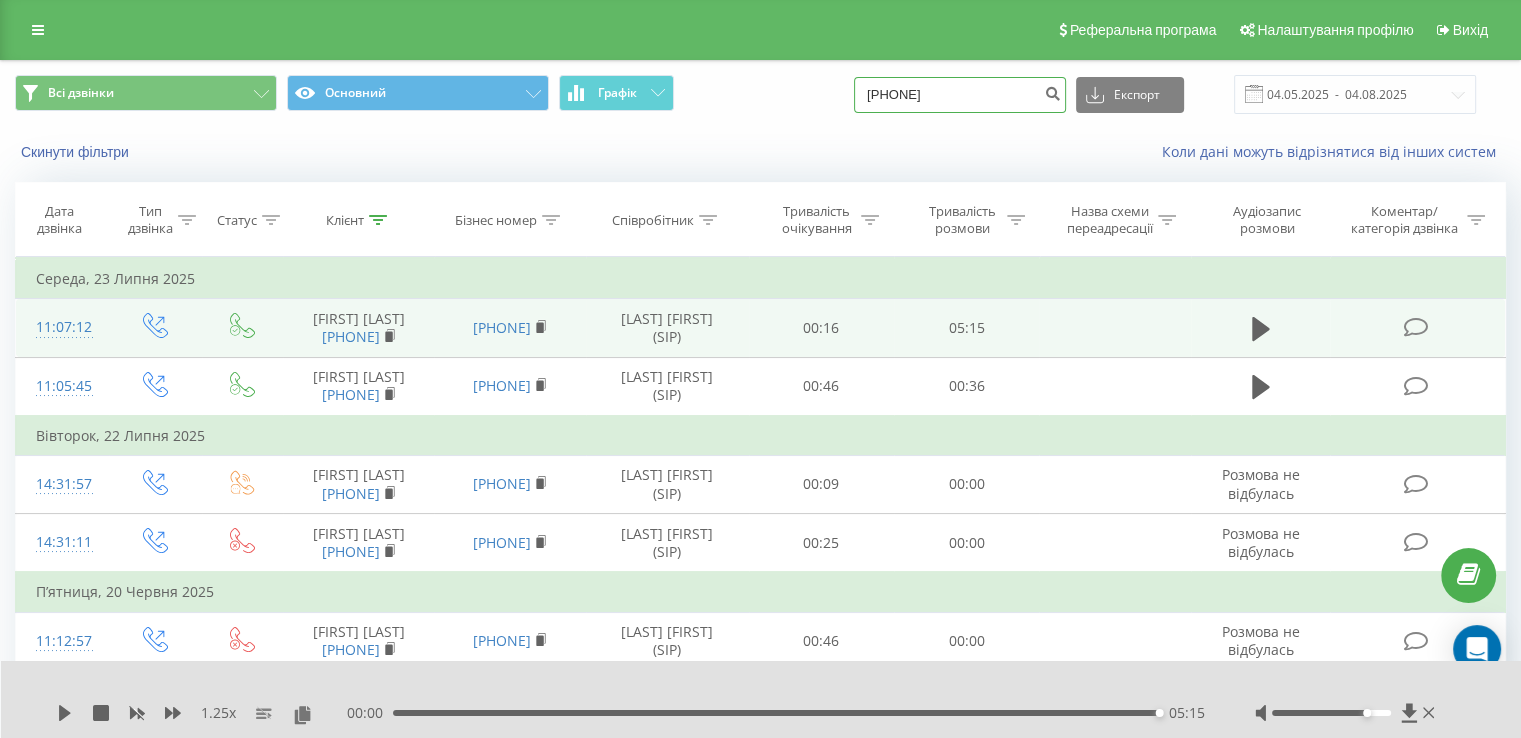 type on "[PHONE]" 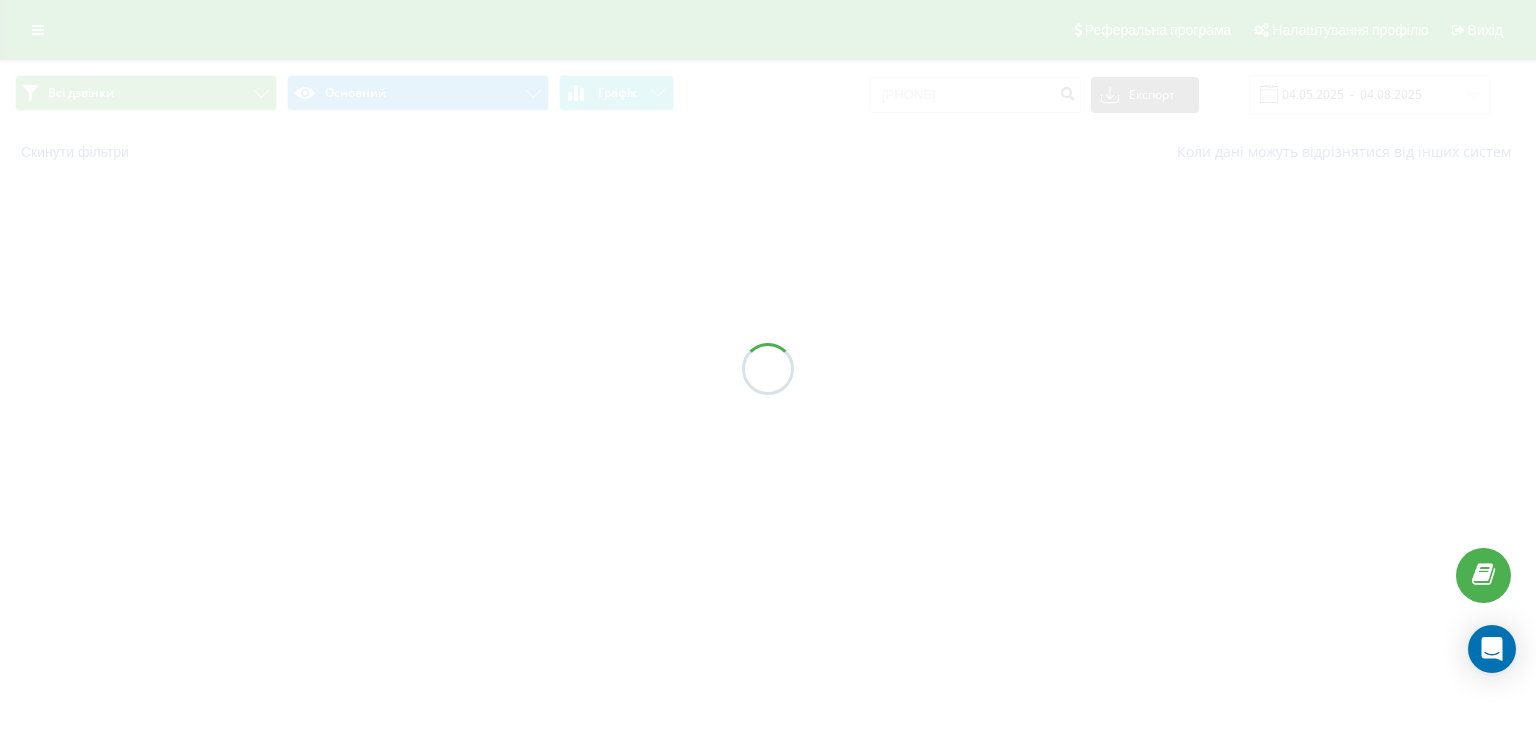 scroll, scrollTop: 0, scrollLeft: 0, axis: both 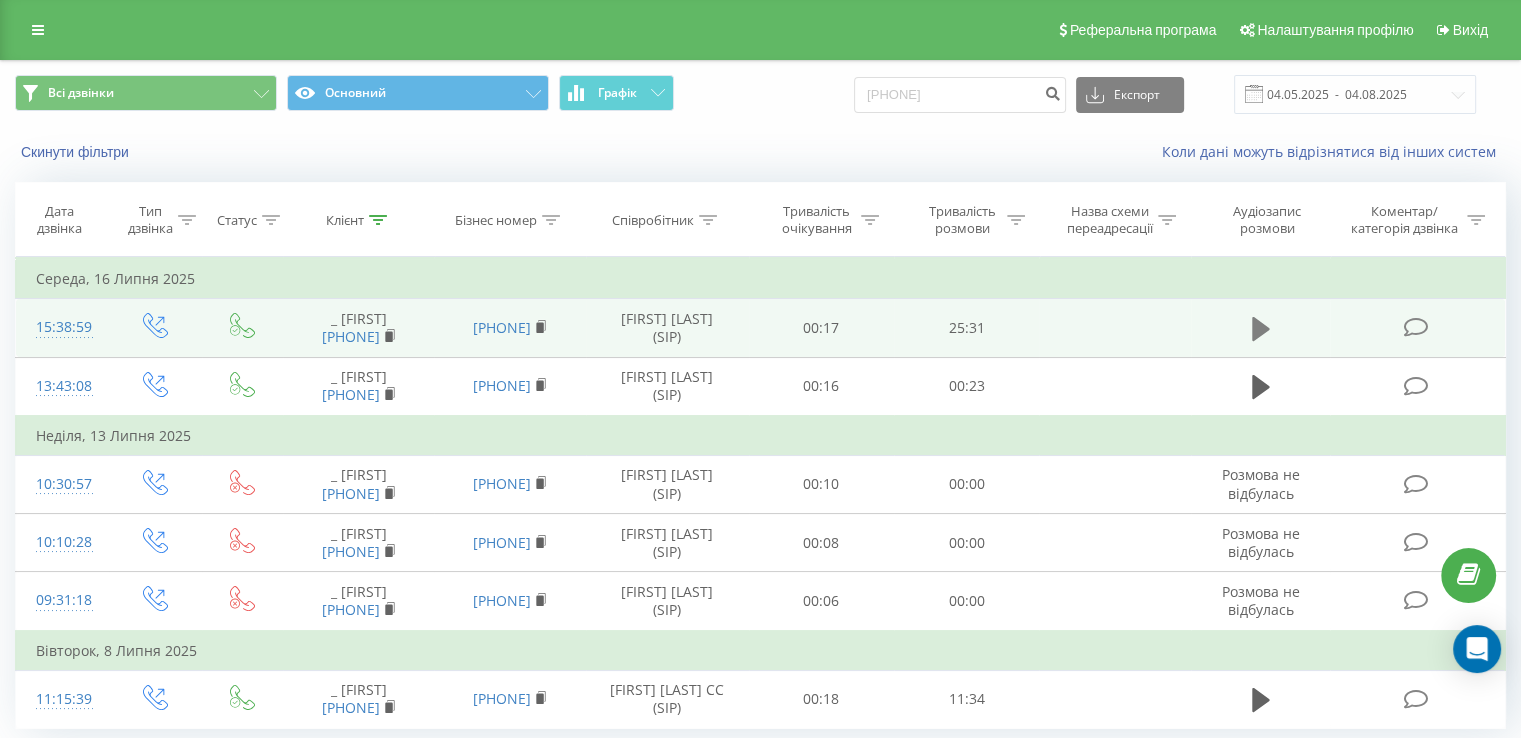click 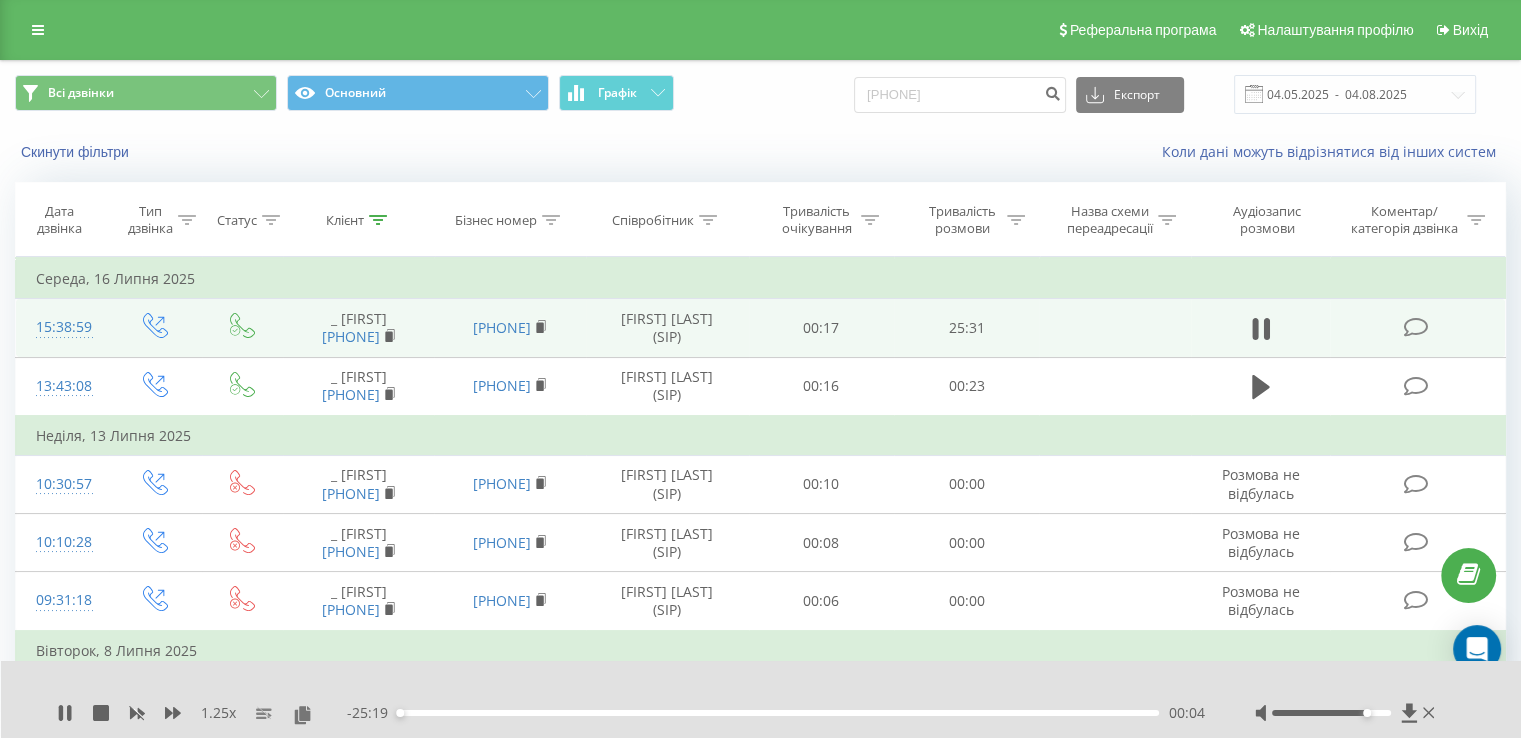 click at bounding box center (1347, 713) 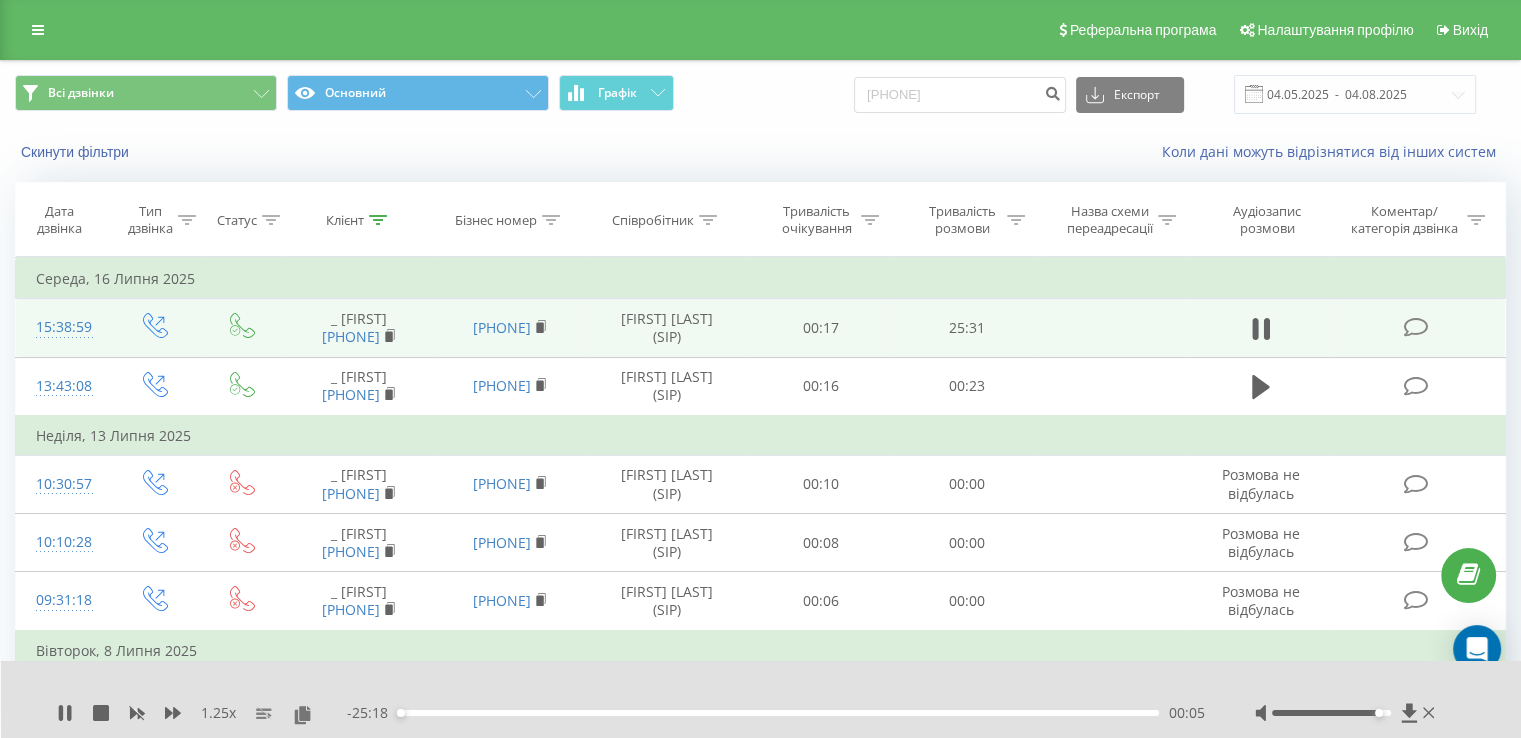 click at bounding box center (1379, 713) 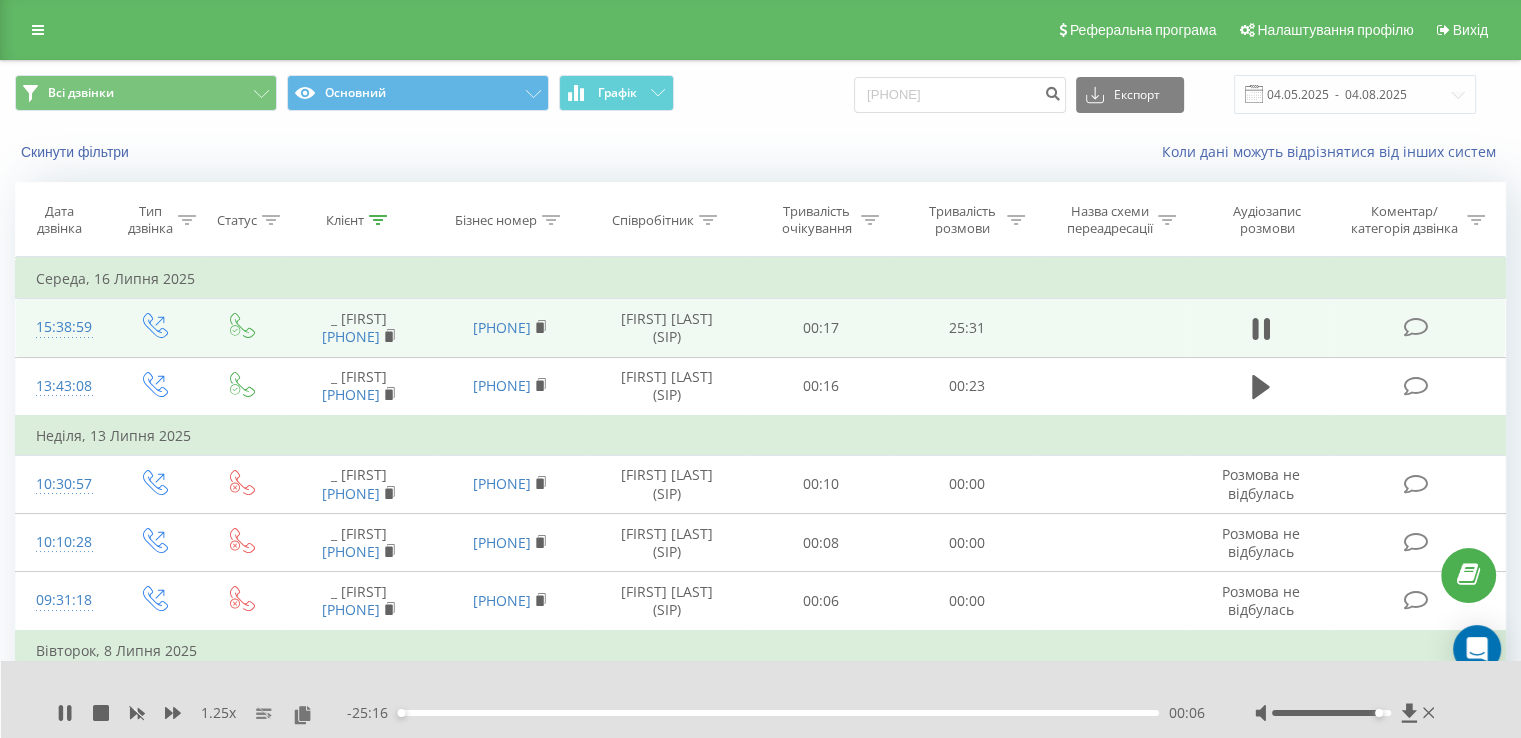 click at bounding box center [1331, 713] 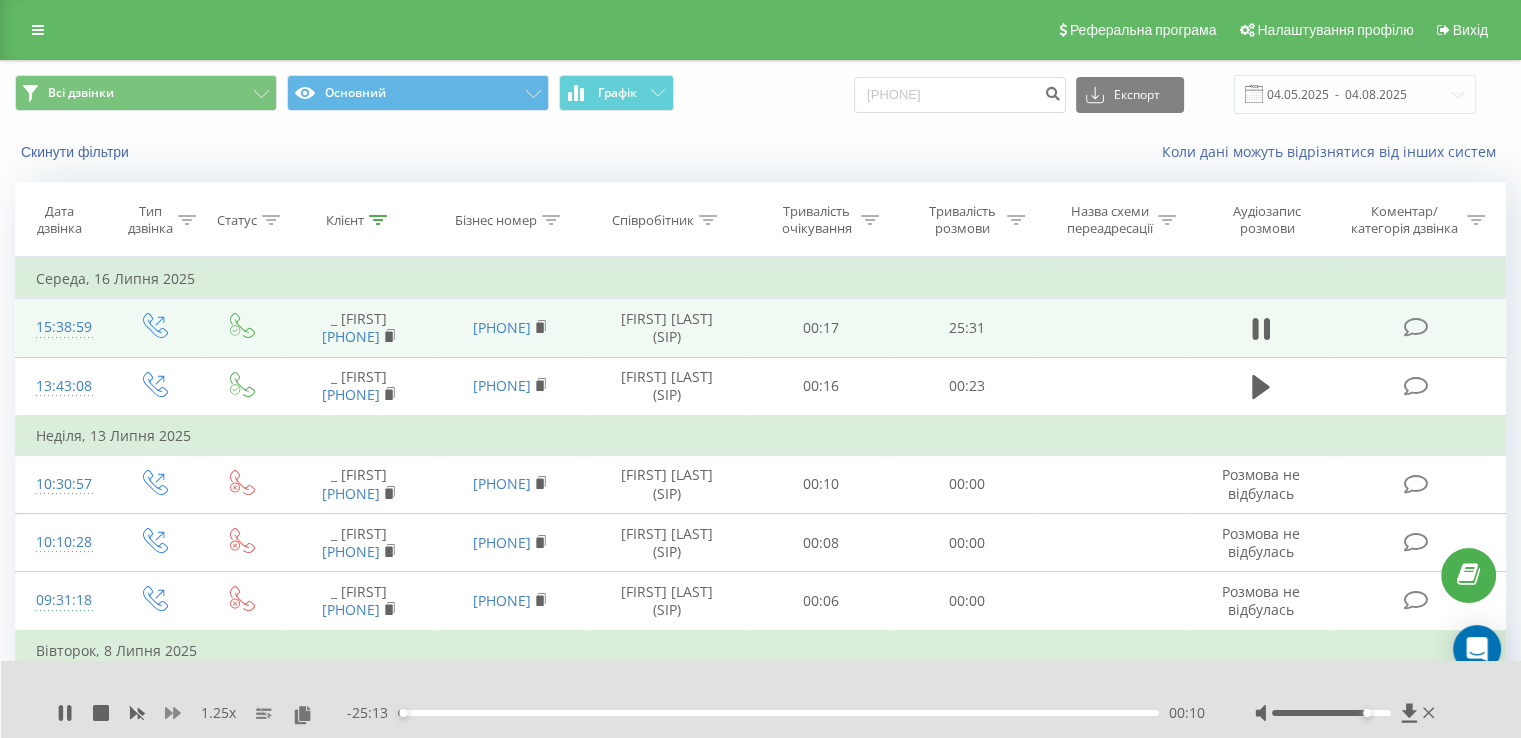 click 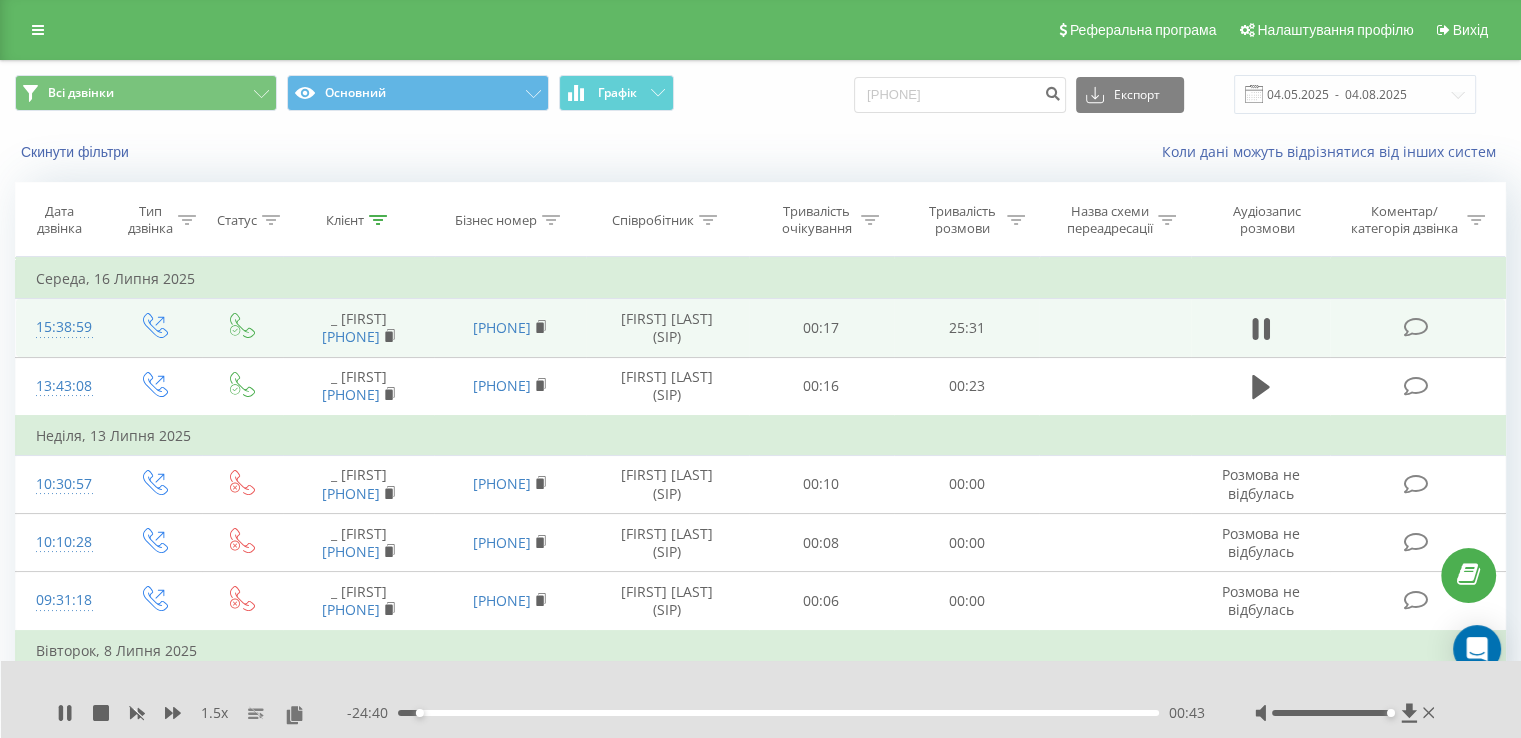 drag, startPoint x: 1365, startPoint y: 715, endPoint x: 1394, endPoint y: 717, distance: 29.068884 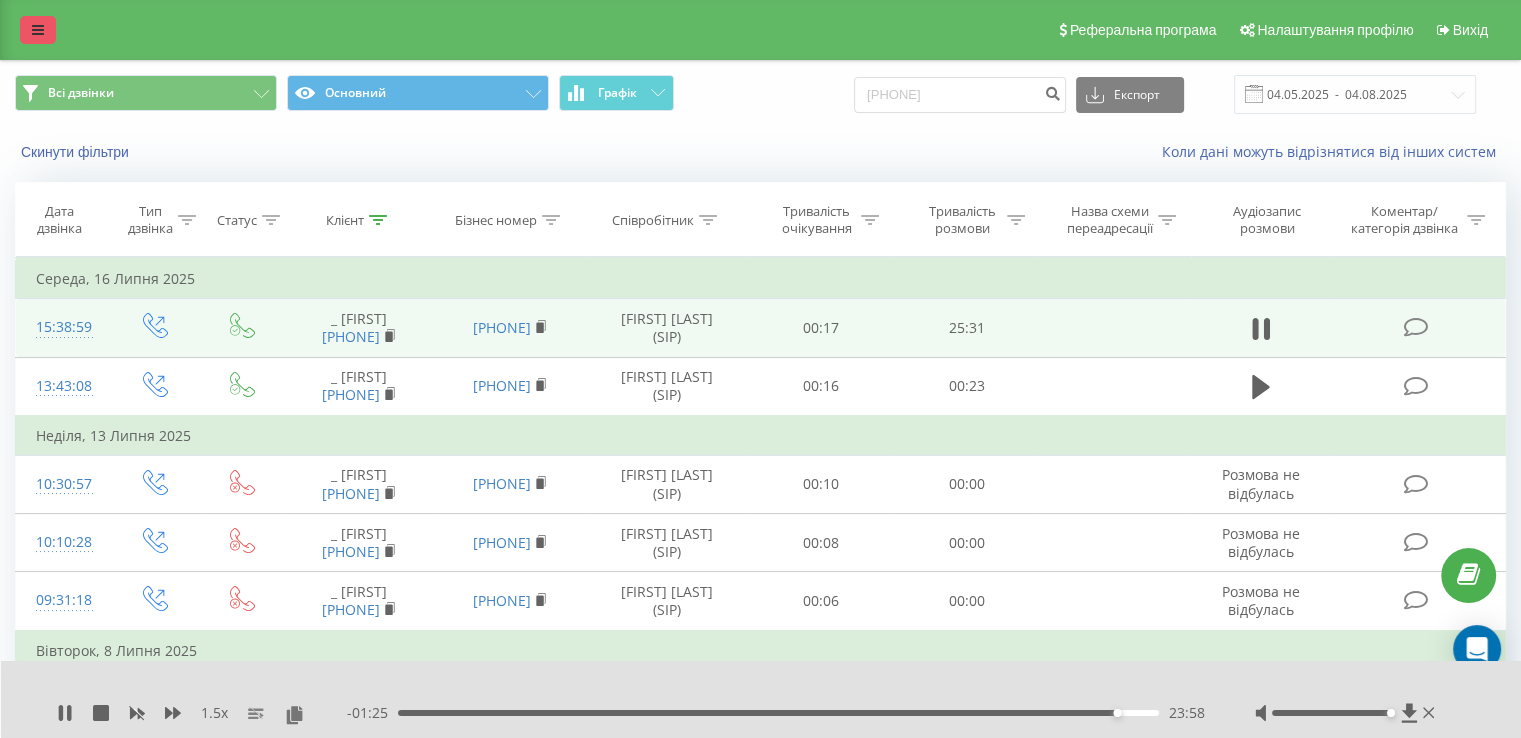 click at bounding box center (38, 30) 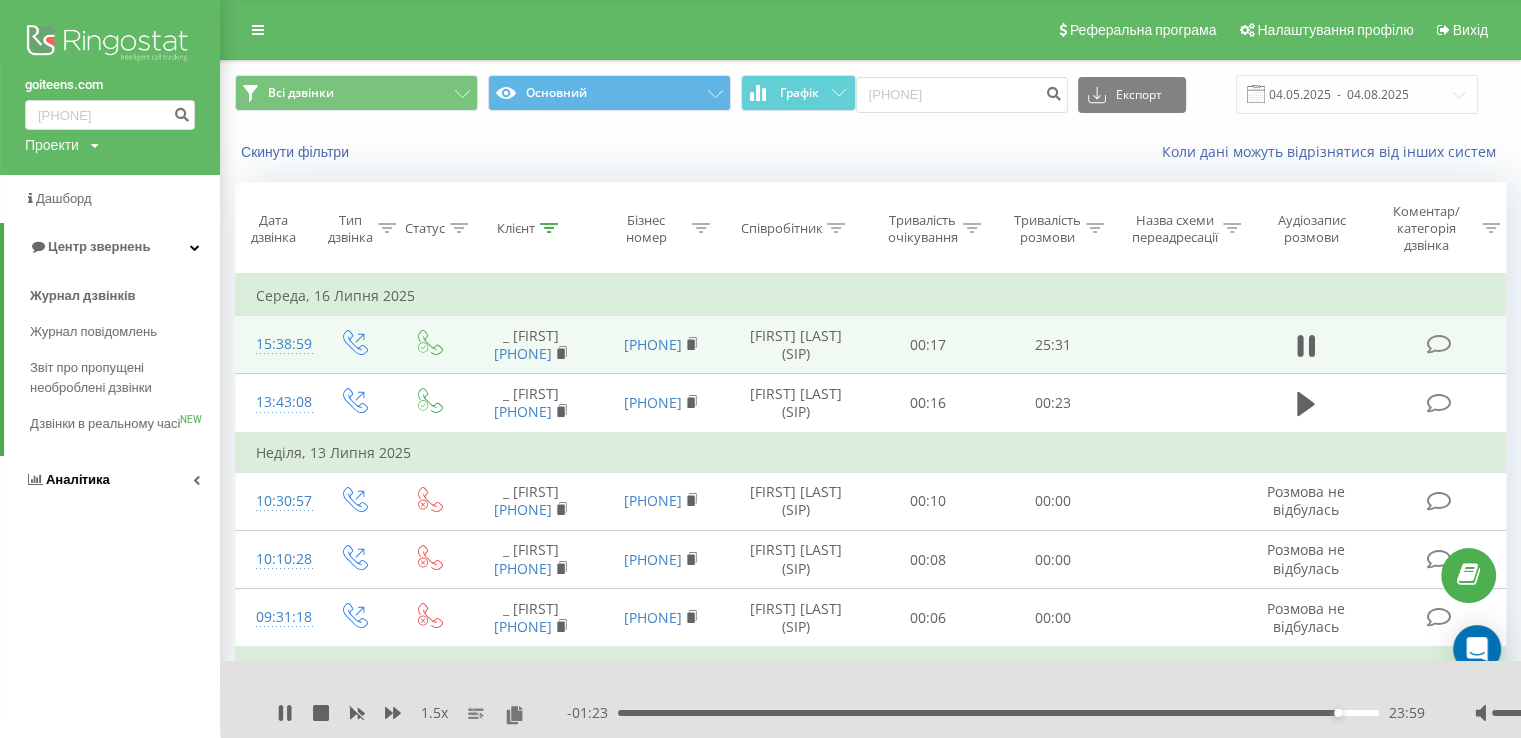 click on "Аналiтика" at bounding box center (110, 480) 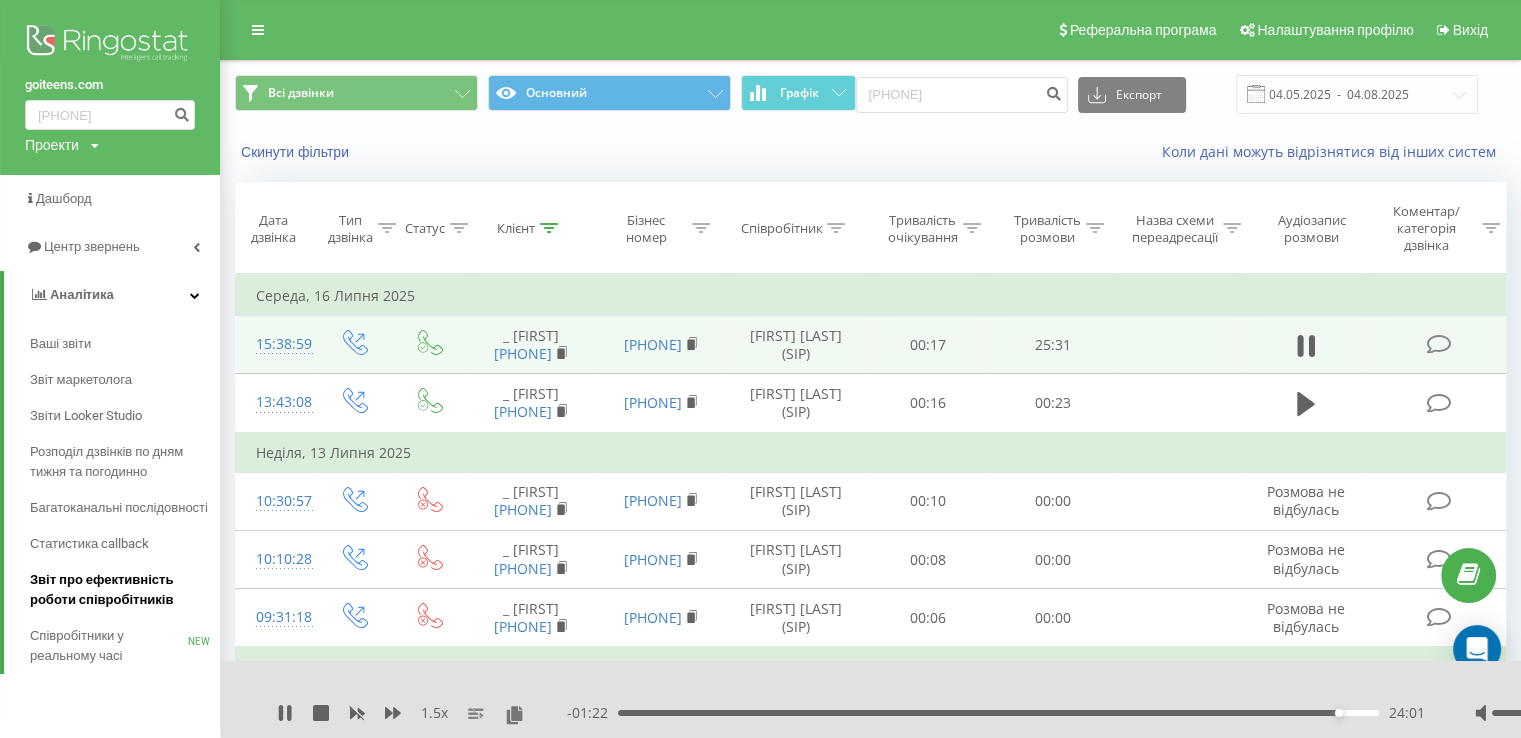 click on "Звіт про ефективність роботи співробітників" at bounding box center (120, 590) 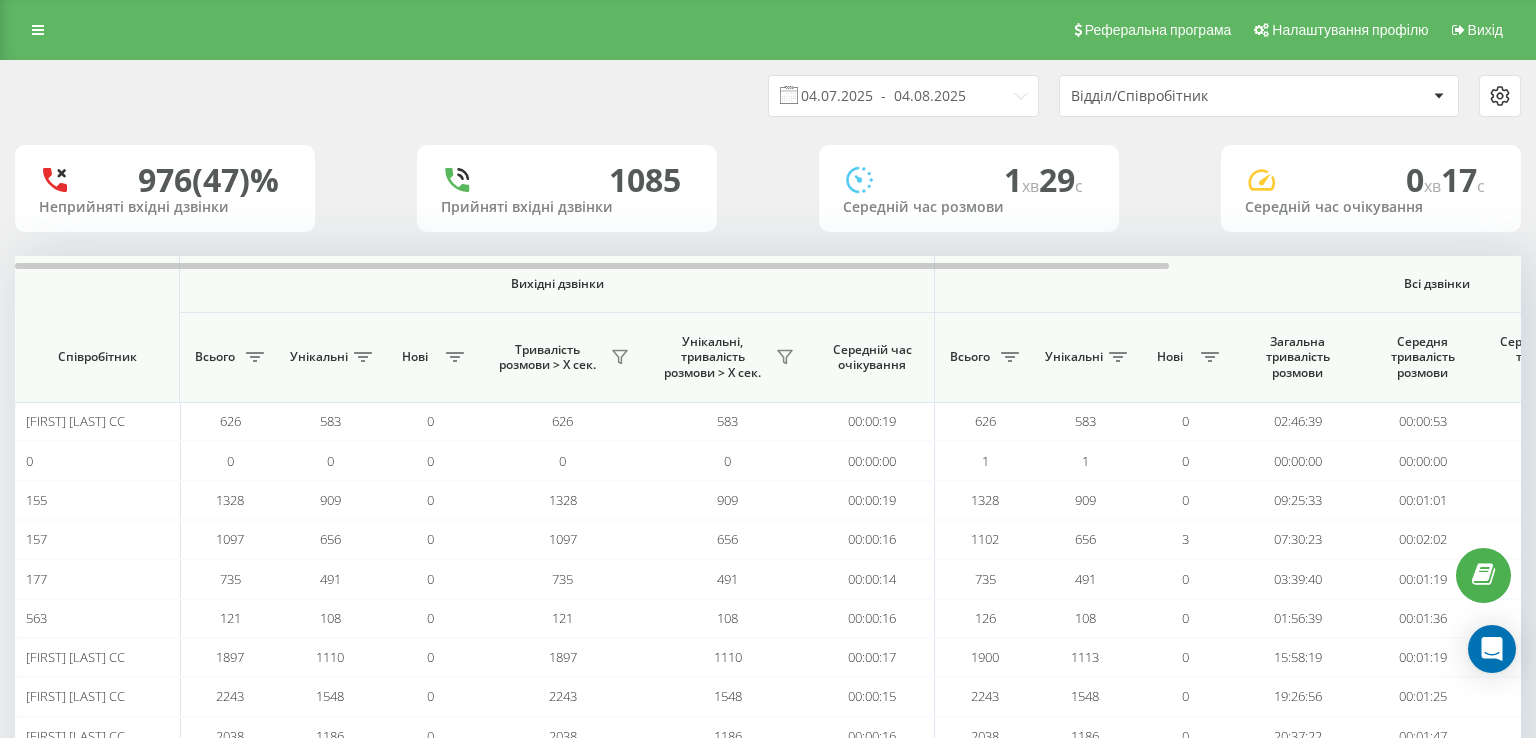 click on "04.07.2025  -  04.08.2025" at bounding box center (903, 96) 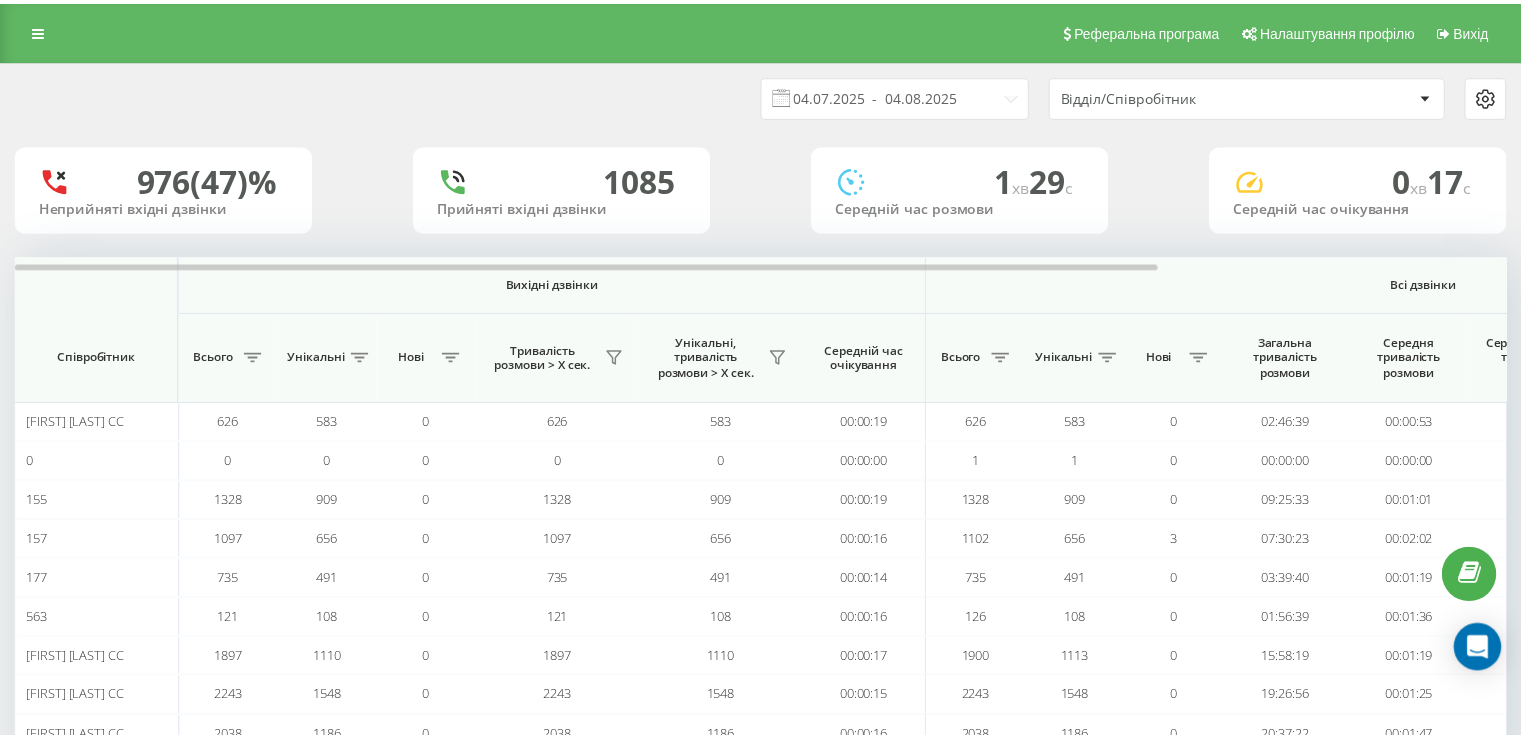 scroll, scrollTop: 0, scrollLeft: 0, axis: both 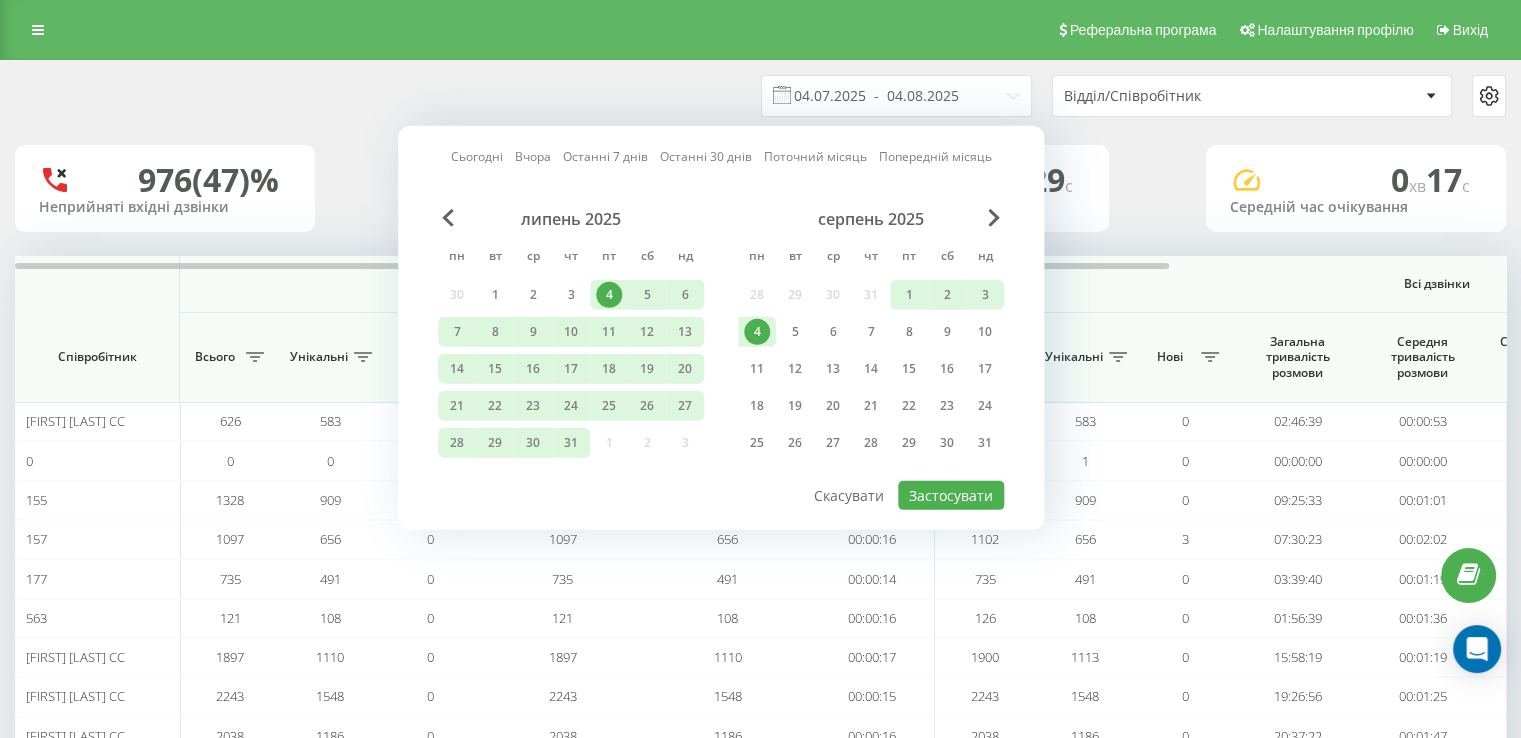 click on "Сьогодні" at bounding box center [477, 156] 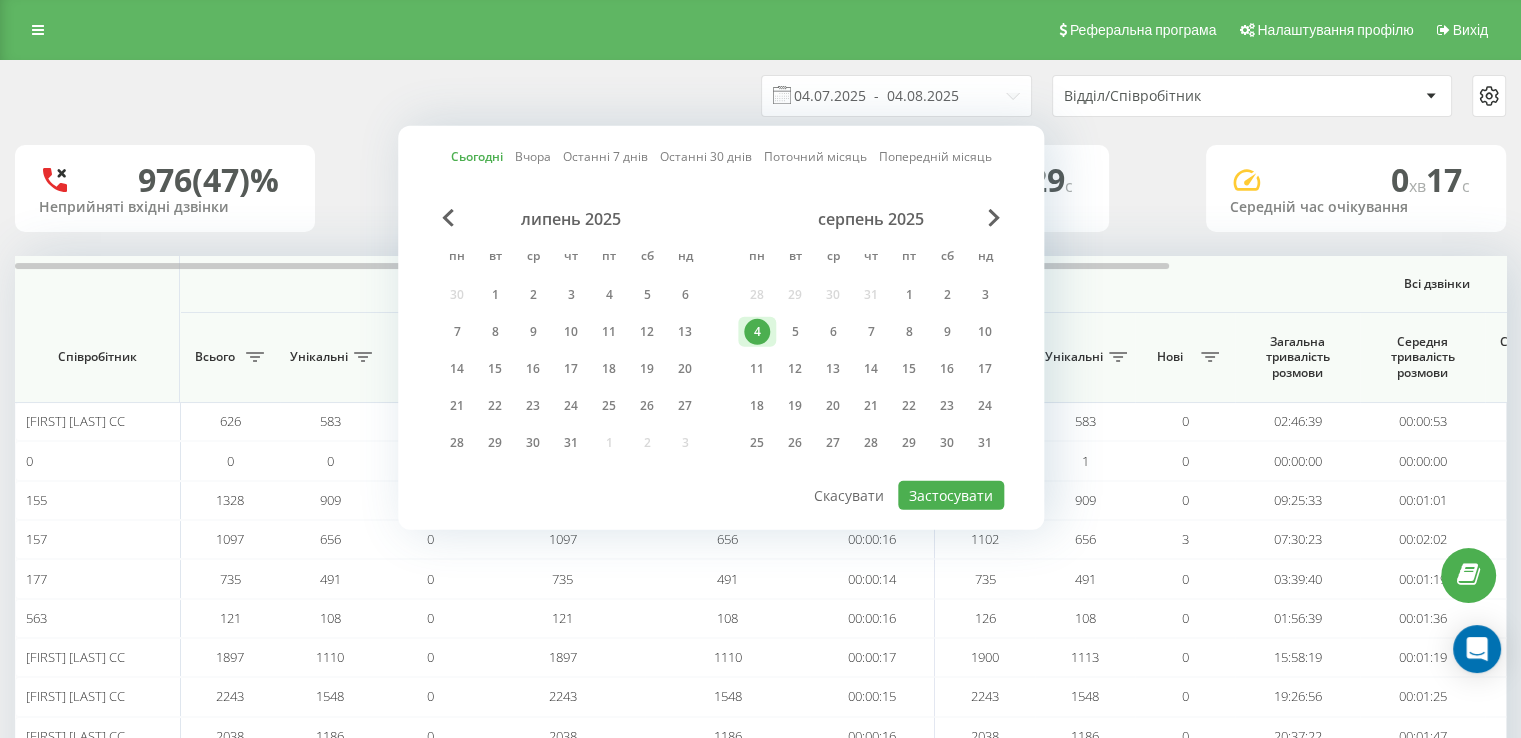 click on "липень 2025 пн вт ср чт пт сб нд 30 1 2 3 4 5 6 7 8 9 10 11 12 13 14 15 16 17 18 19 20 21 22 23 24 25 26 27 28 29 30 31 1 2 3 серпень 2025 пн вт ср чт пт сб нд 28 29 30 31 1 2 3 4 5 6 7 8 9 10 11 12 13 14 15 16 17 18 19 20 21 22 23 24 25 26 27 28 29 30 31" at bounding box center (721, 344) 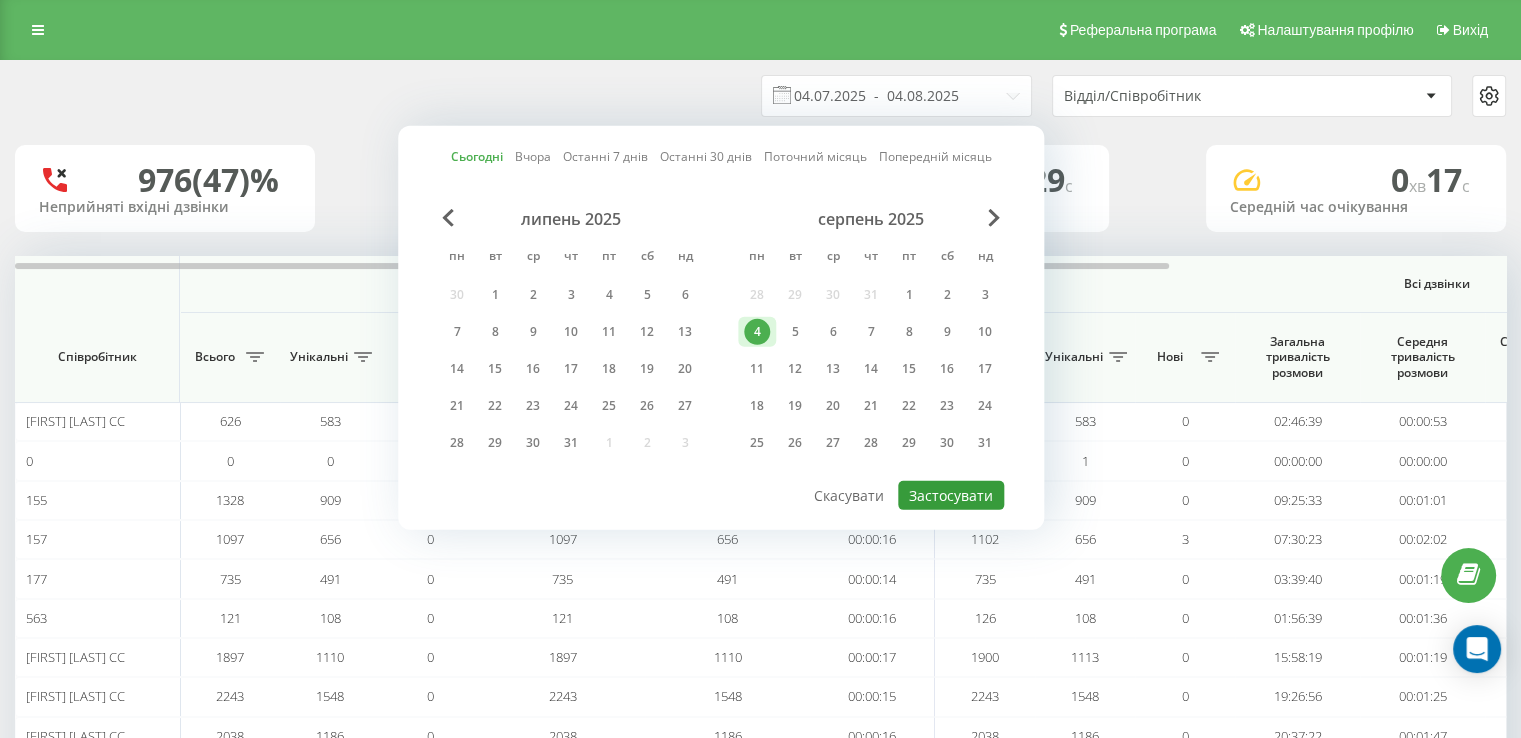 click on "Застосувати" at bounding box center (951, 495) 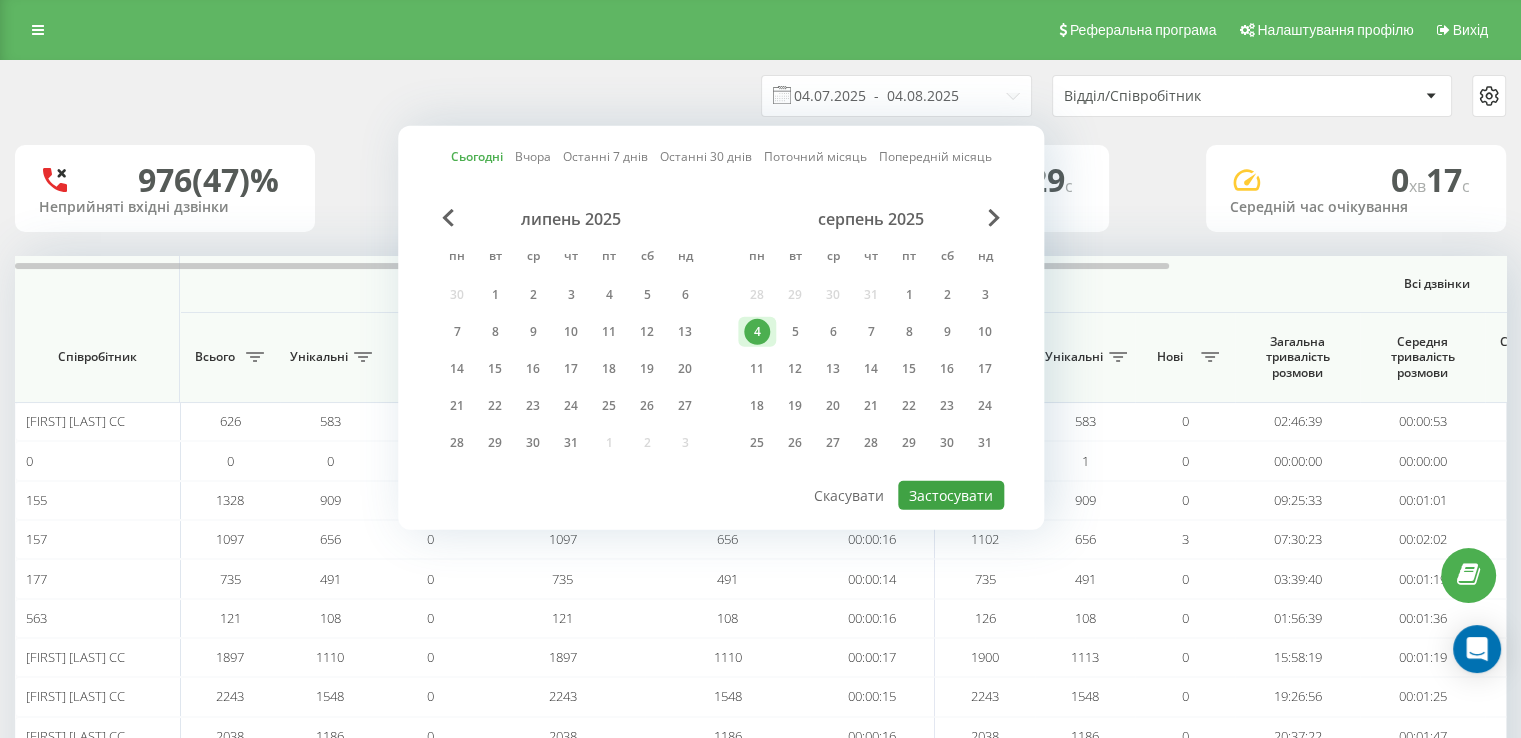 type on "04.08.2025  -  04.08.2025" 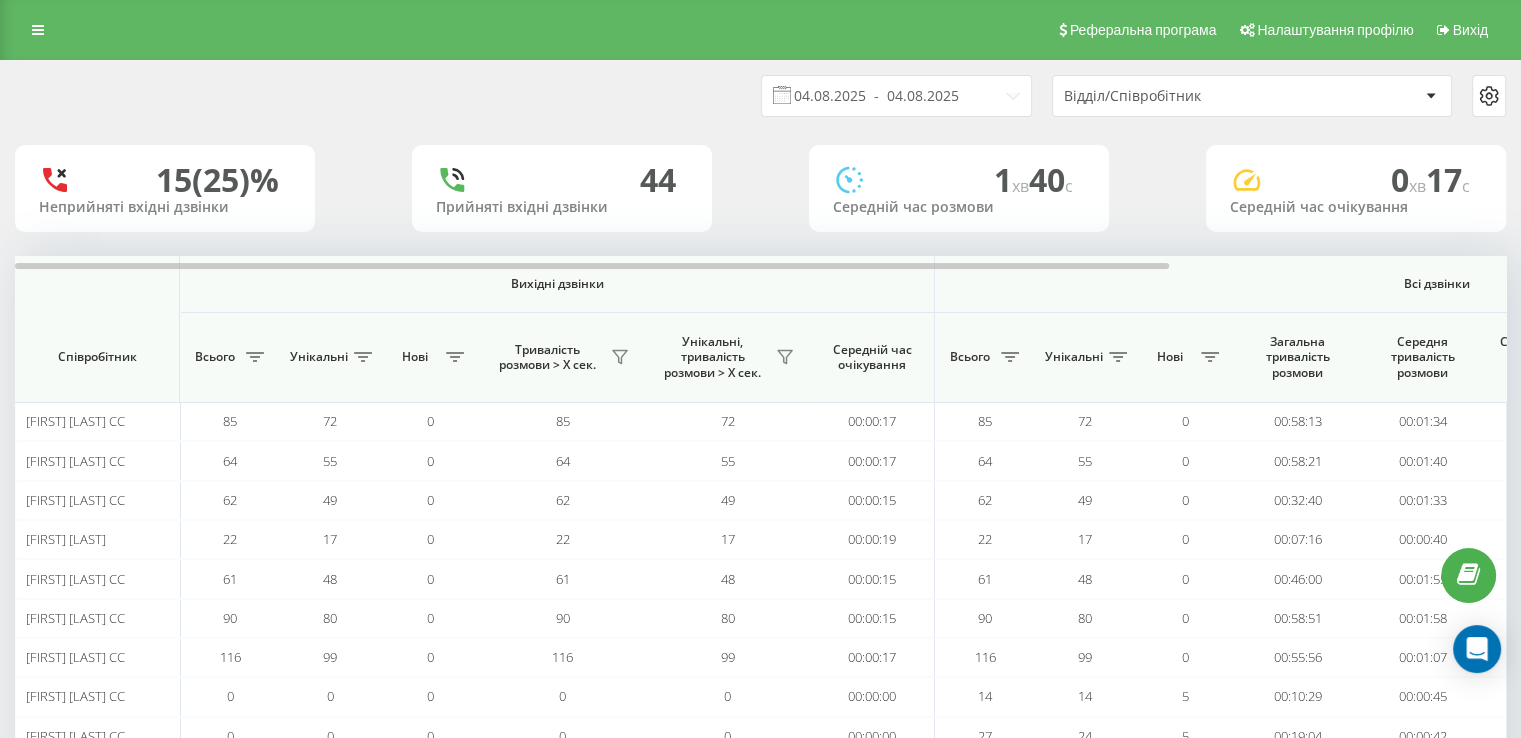 click on "Відділ/Співробітник" at bounding box center [1252, 96] 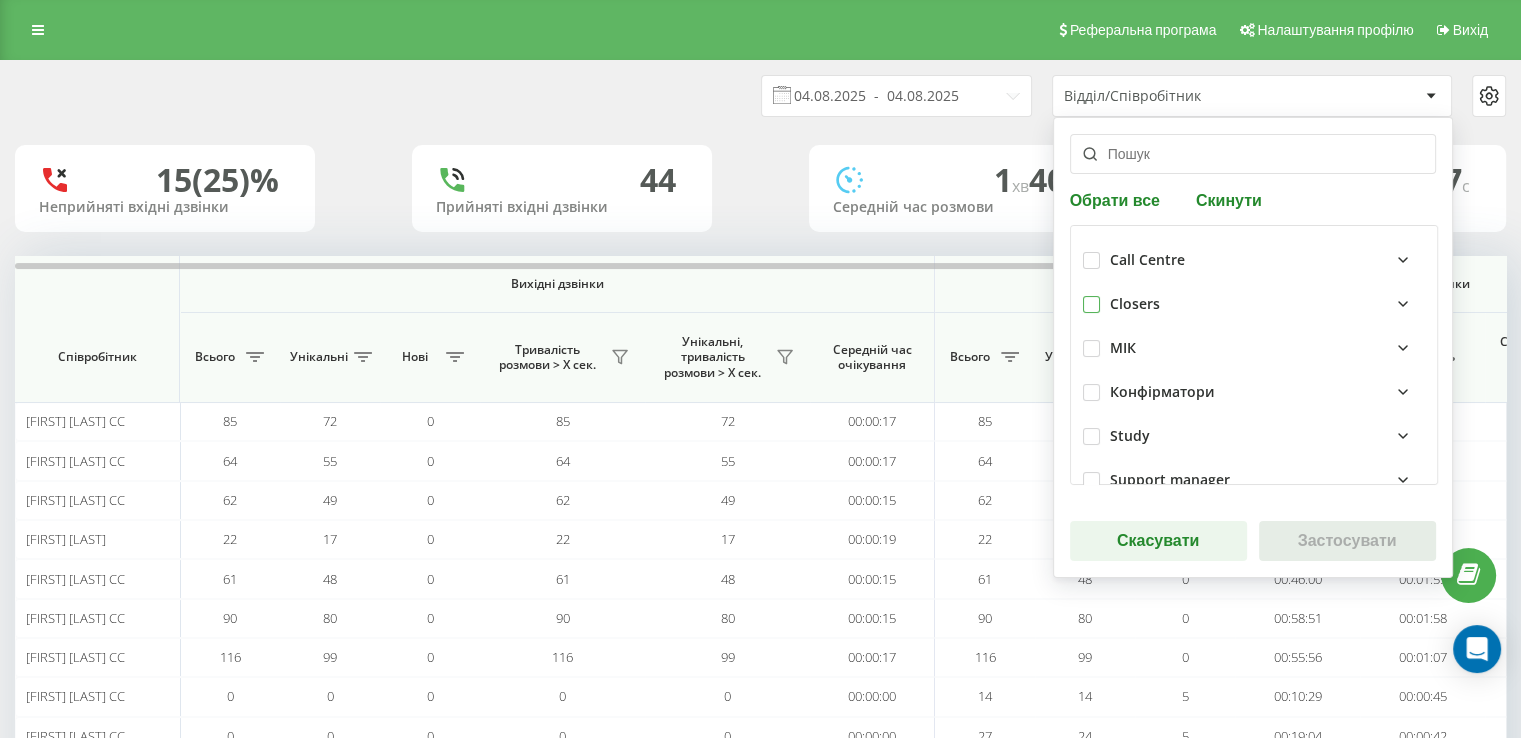 click at bounding box center [1091, 296] 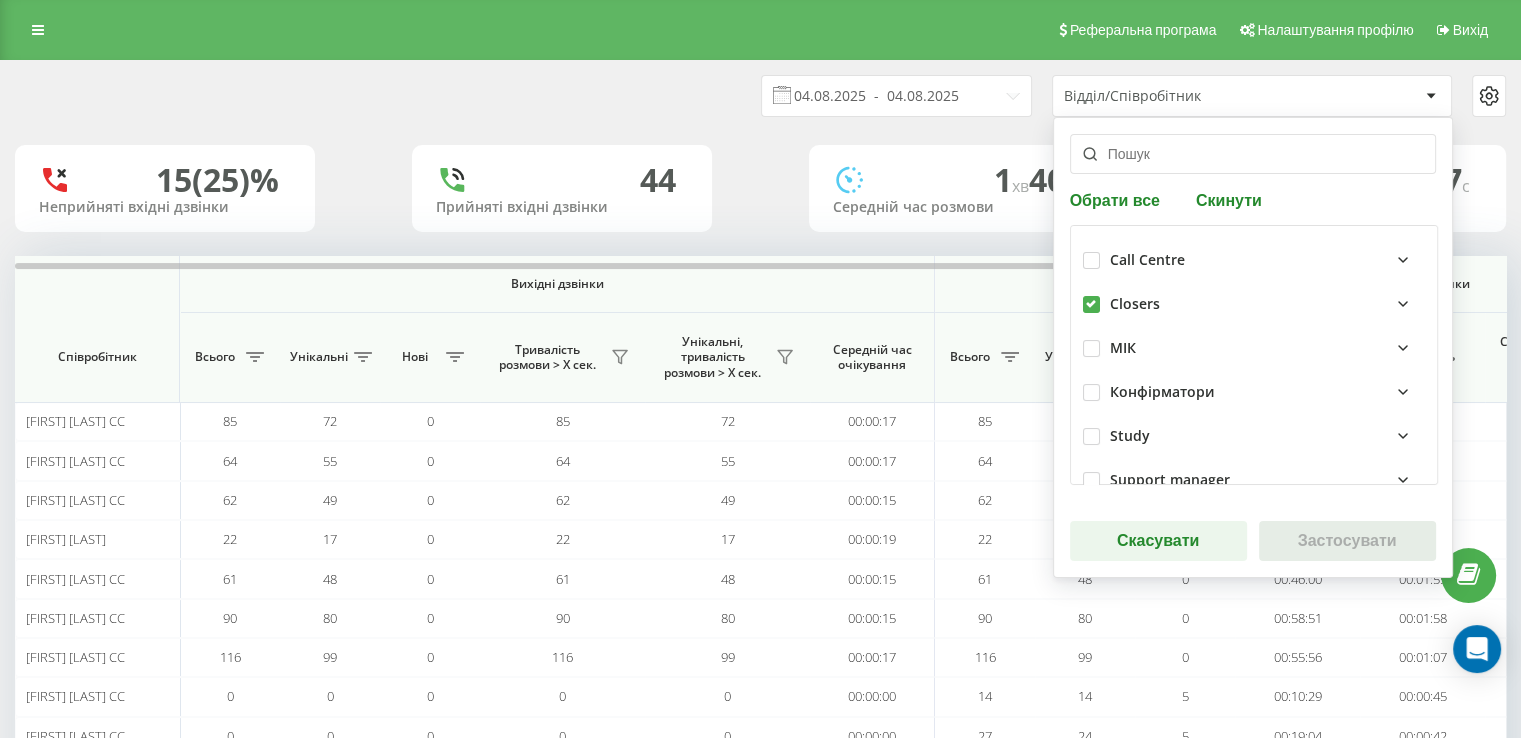 checkbox on "true" 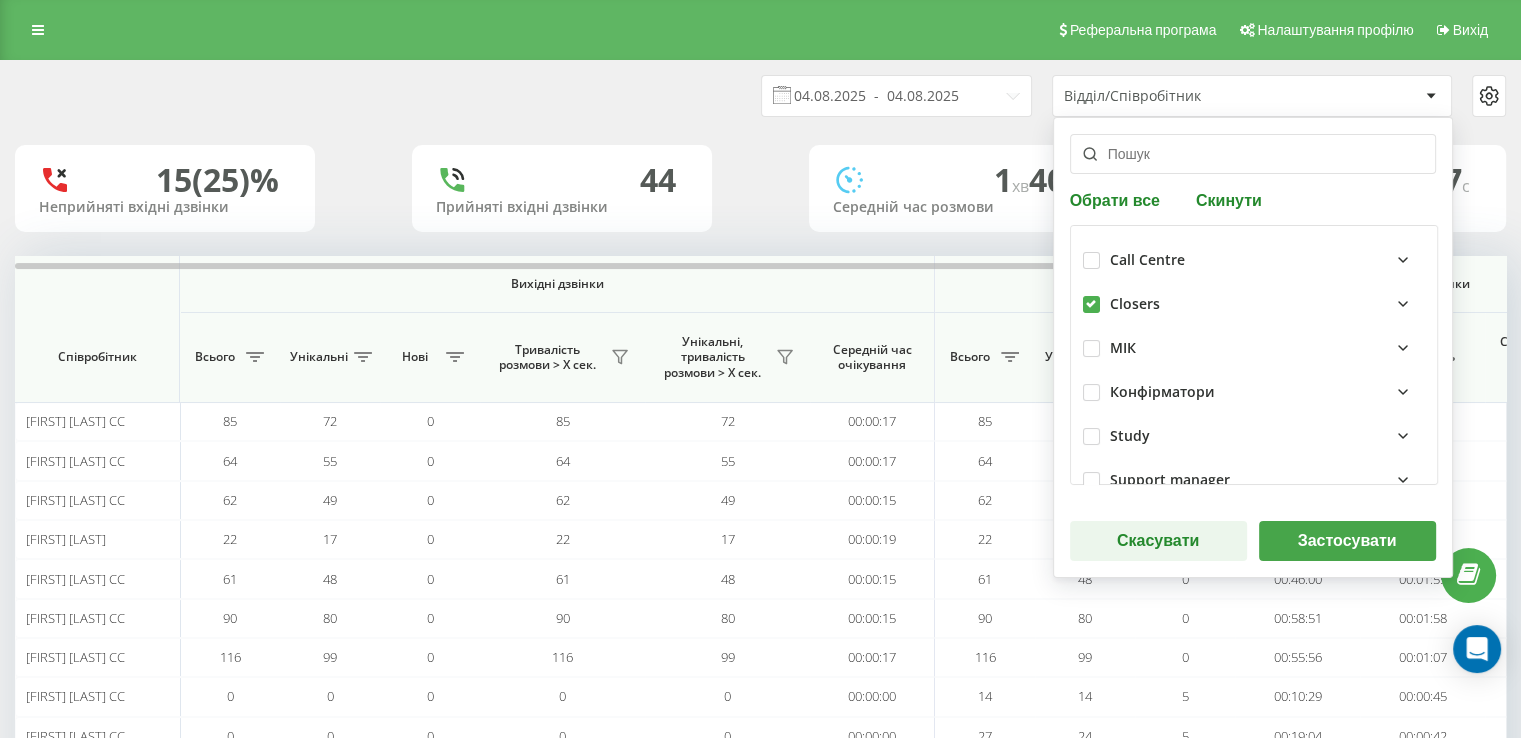 click on "Застосувати" at bounding box center (1347, 541) 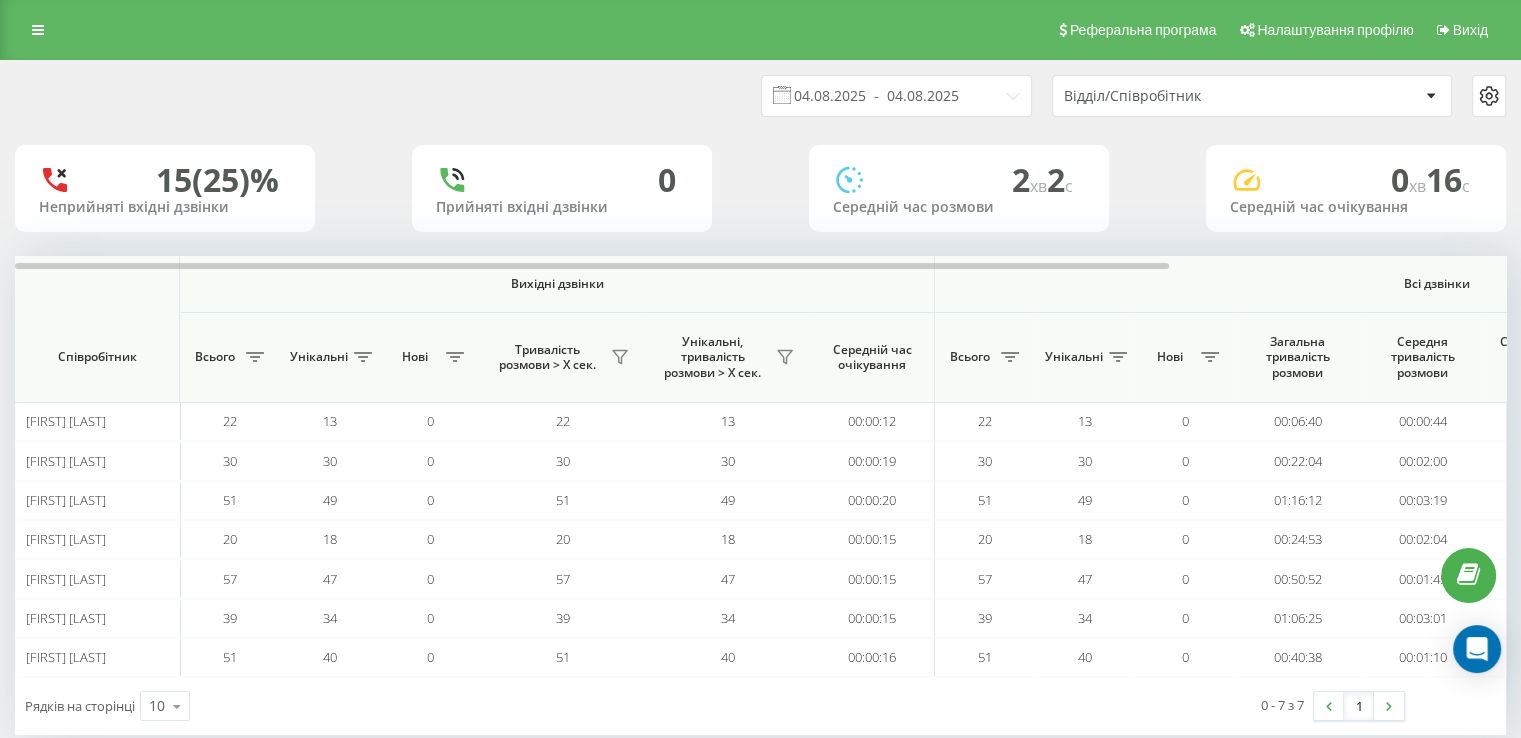 scroll, scrollTop: 0, scrollLeft: 433, axis: horizontal 